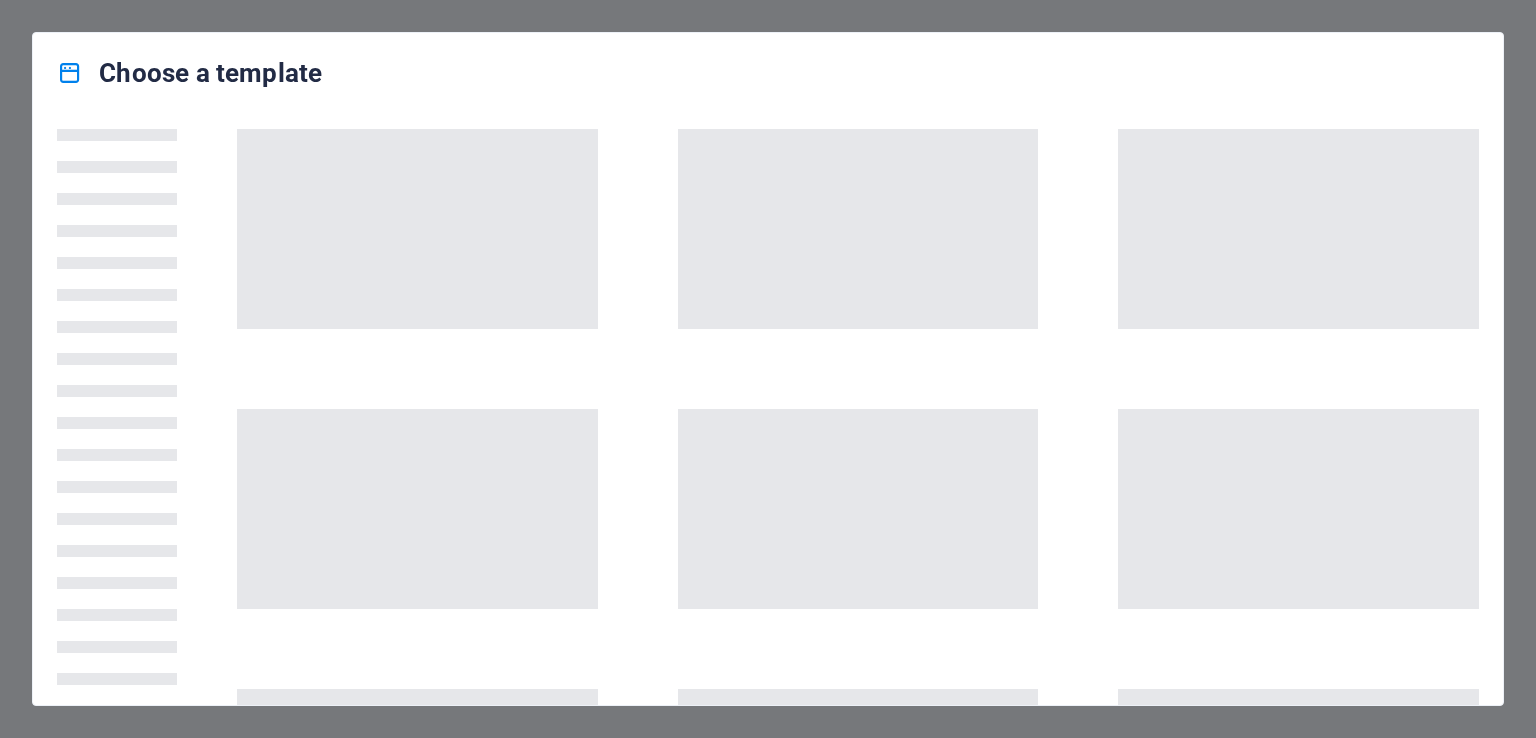 scroll, scrollTop: 0, scrollLeft: 0, axis: both 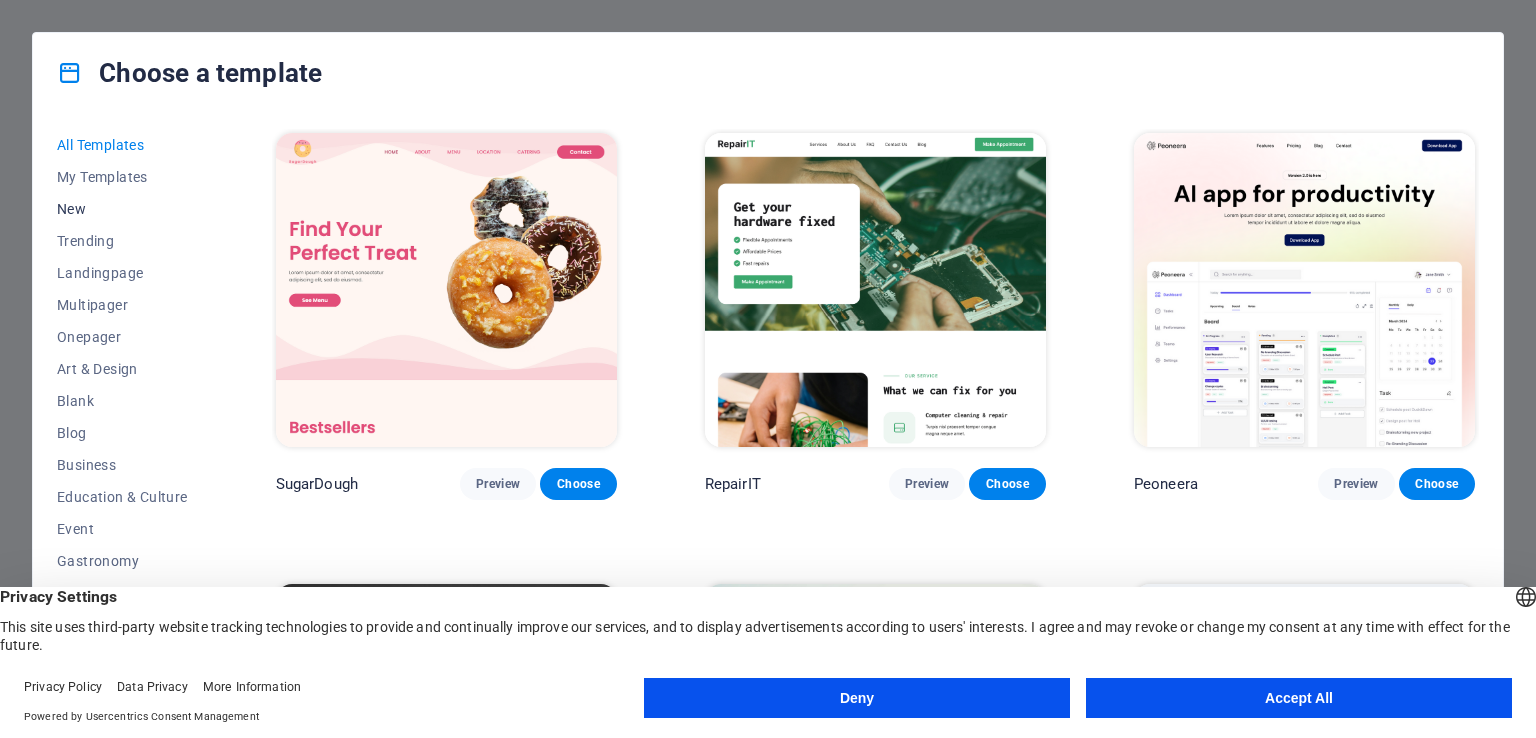 click on "New" at bounding box center (122, 209) 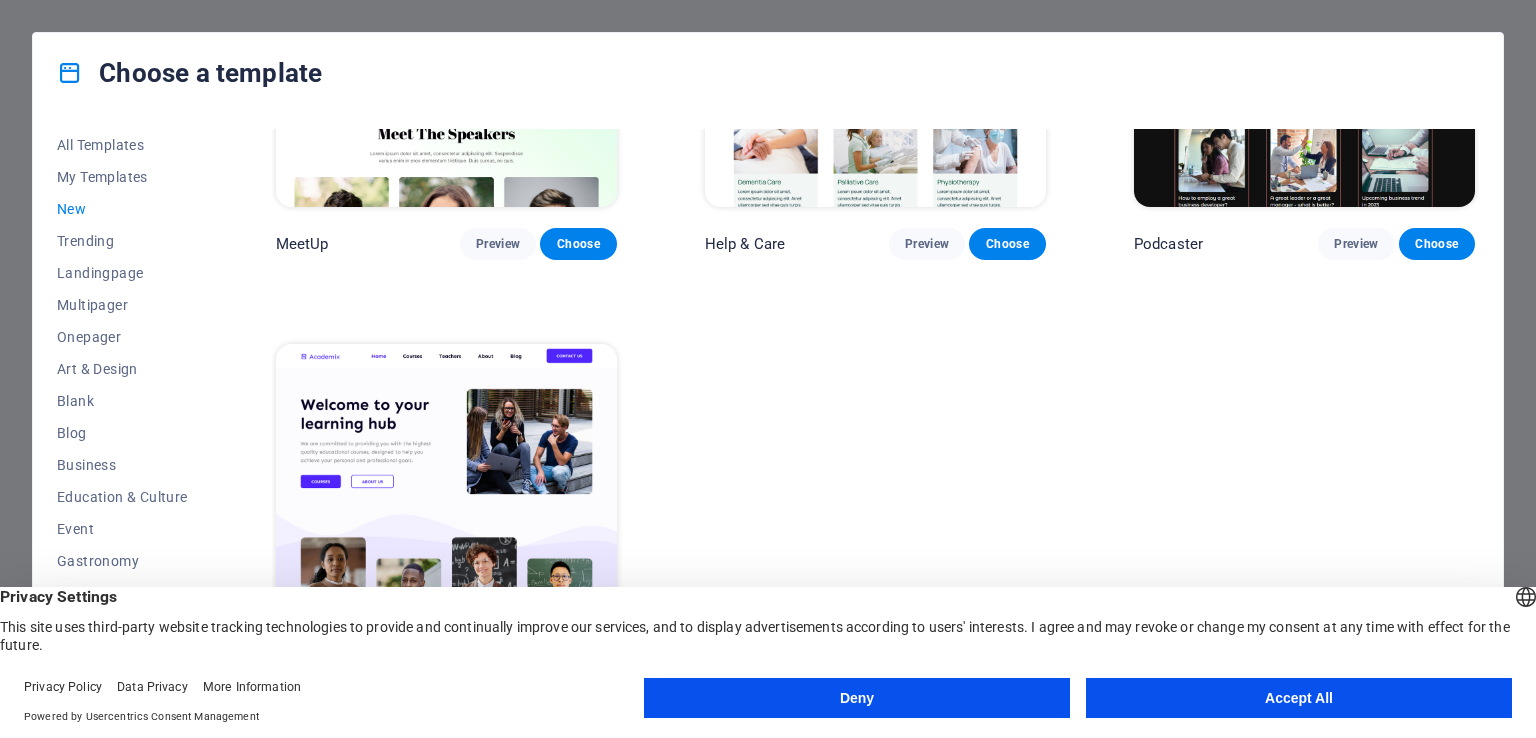 scroll, scrollTop: 1615, scrollLeft: 0, axis: vertical 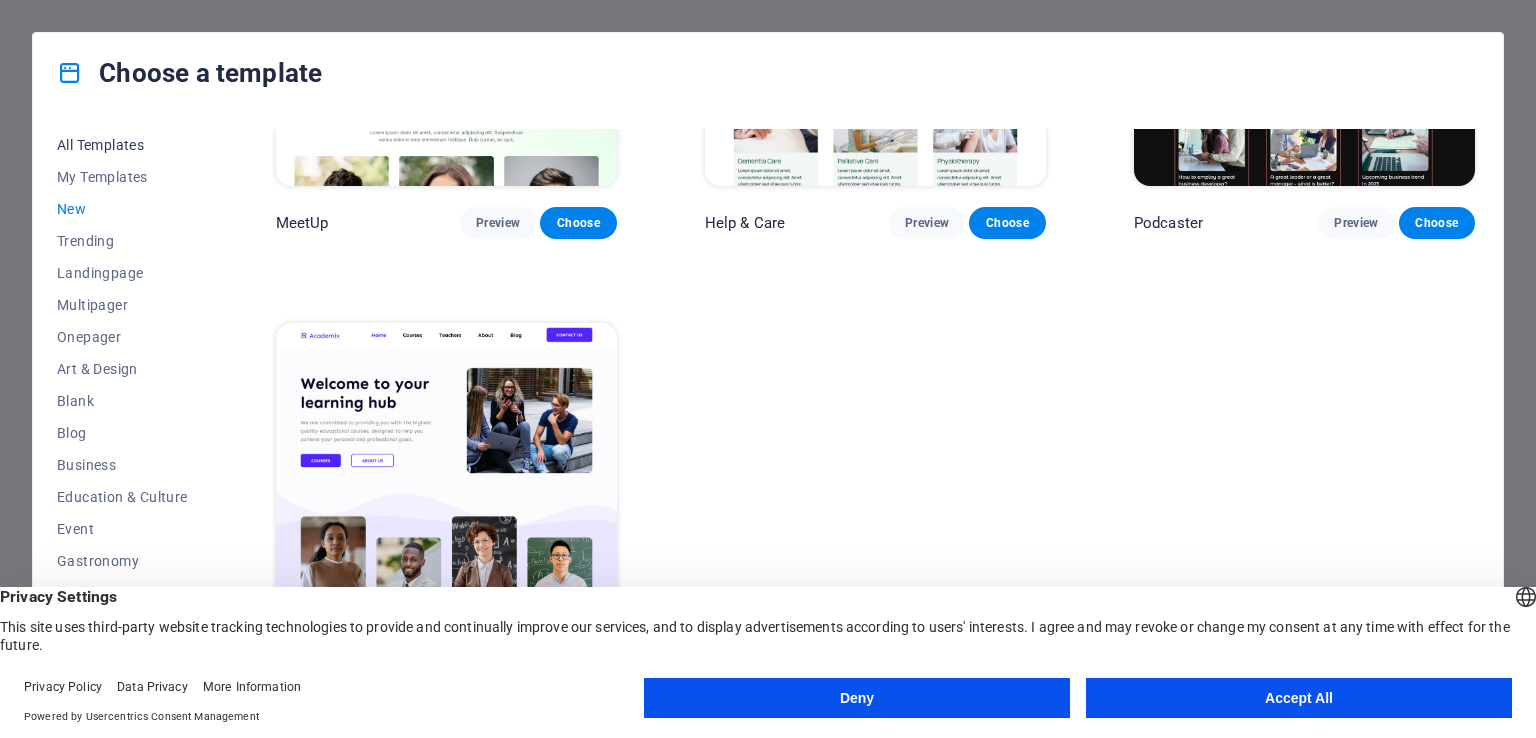 click on "All Templates" at bounding box center (122, 145) 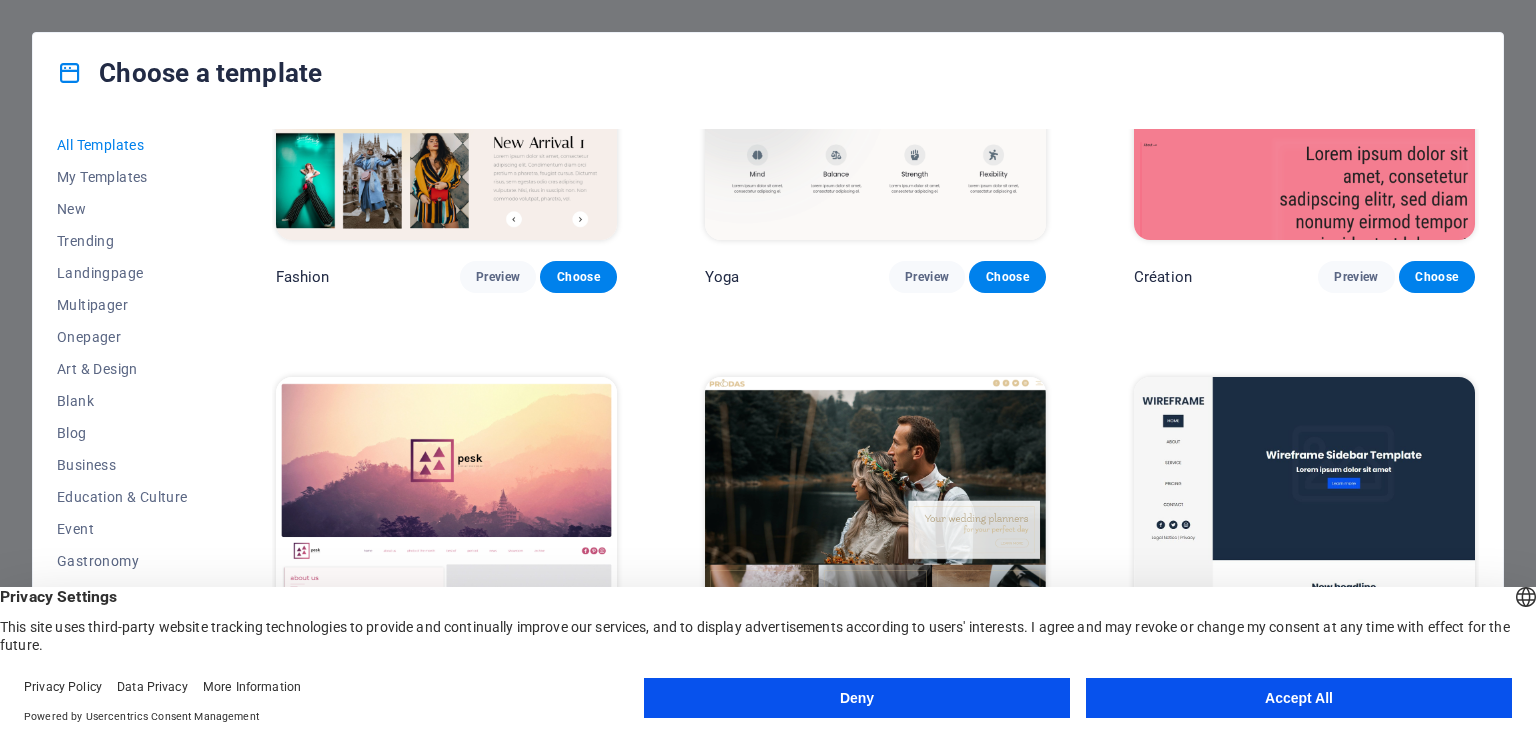 scroll, scrollTop: 6978, scrollLeft: 0, axis: vertical 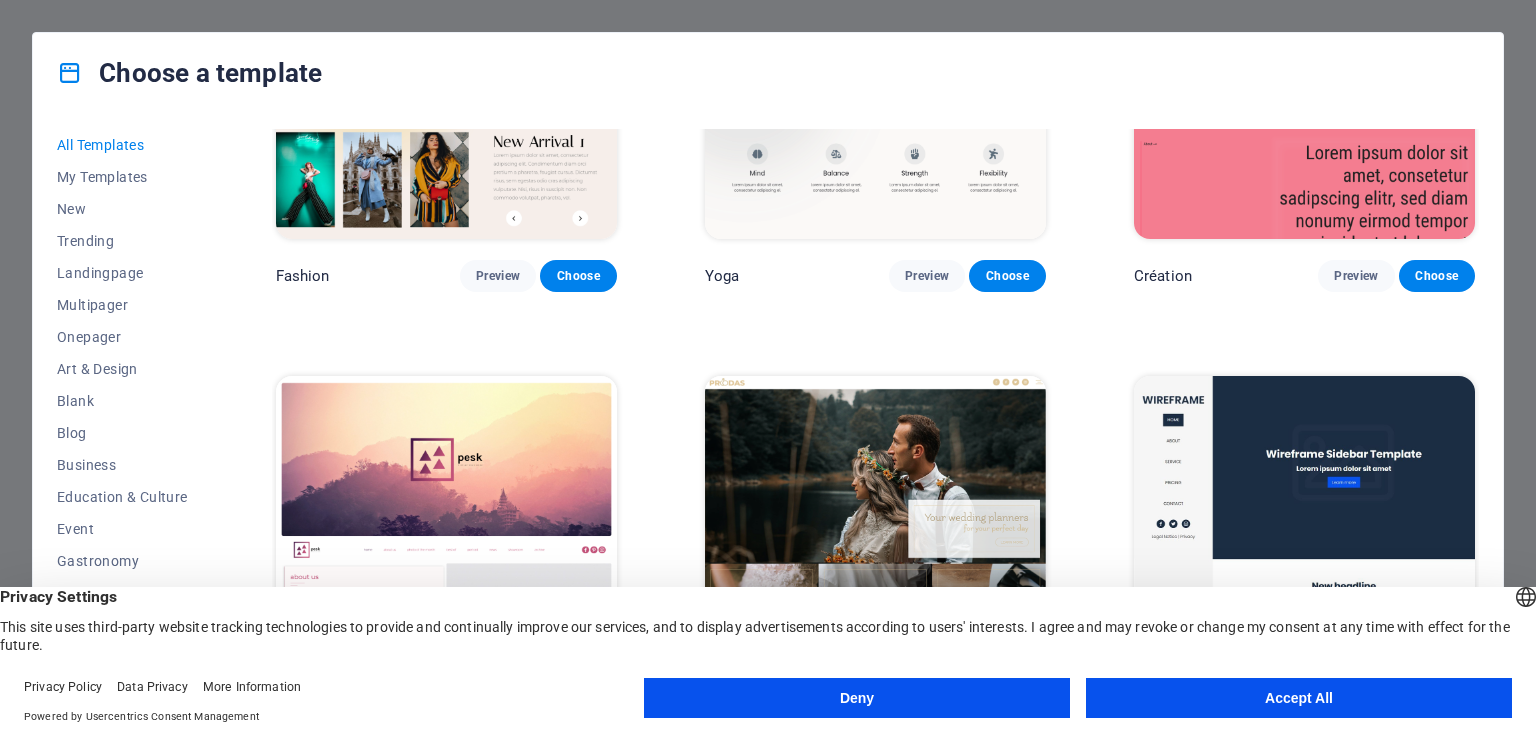 click on "Accept All" at bounding box center [1299, 698] 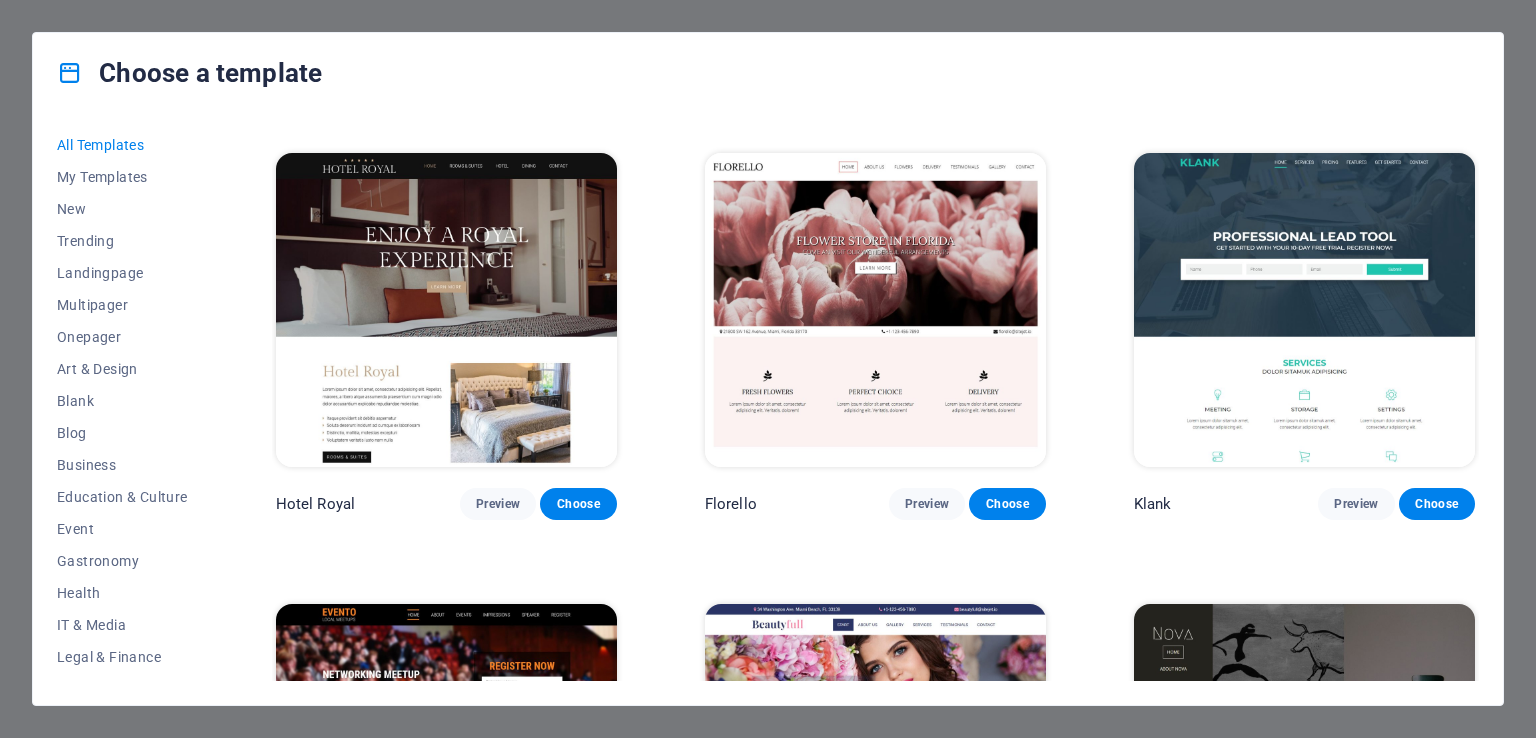 scroll, scrollTop: 16679, scrollLeft: 0, axis: vertical 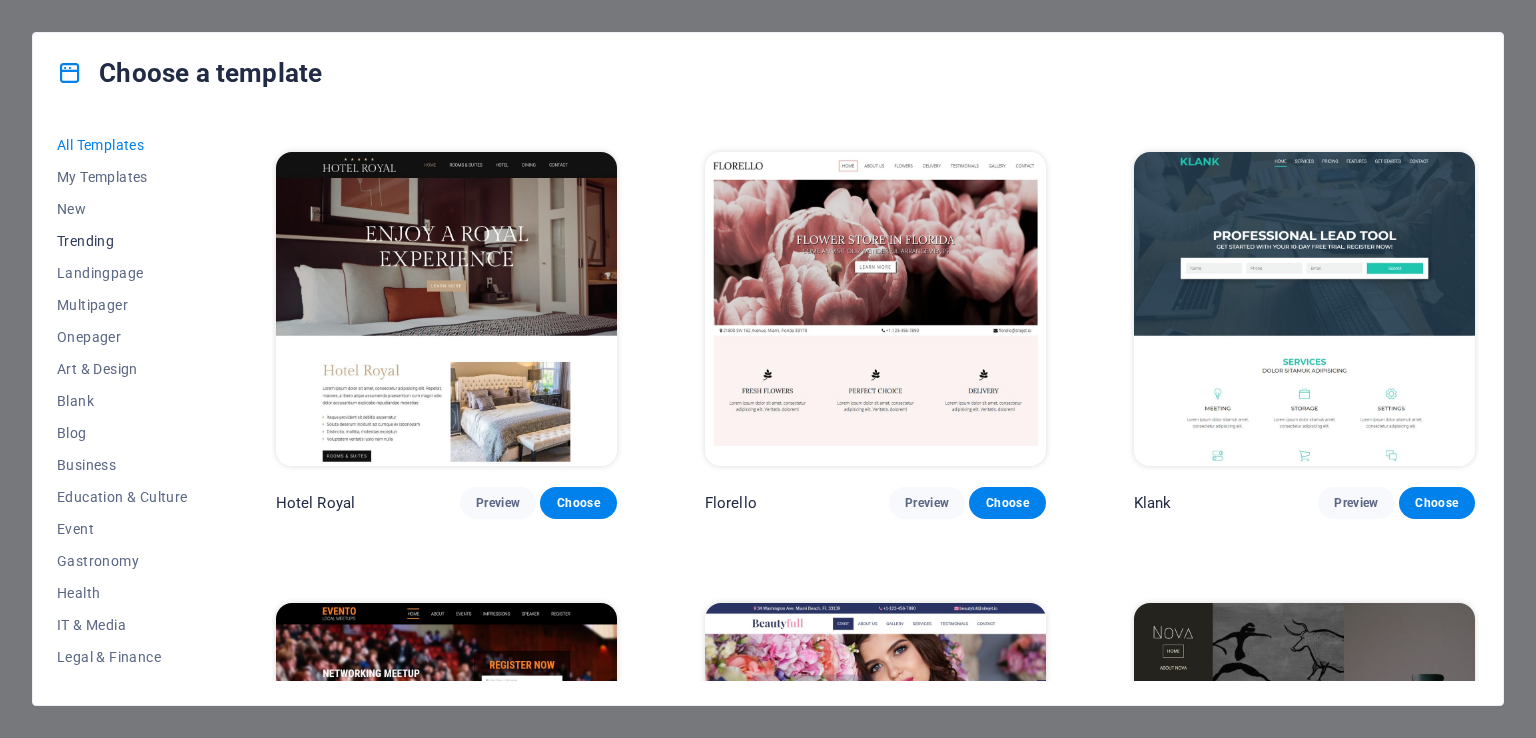 click on "Trending" at bounding box center (122, 241) 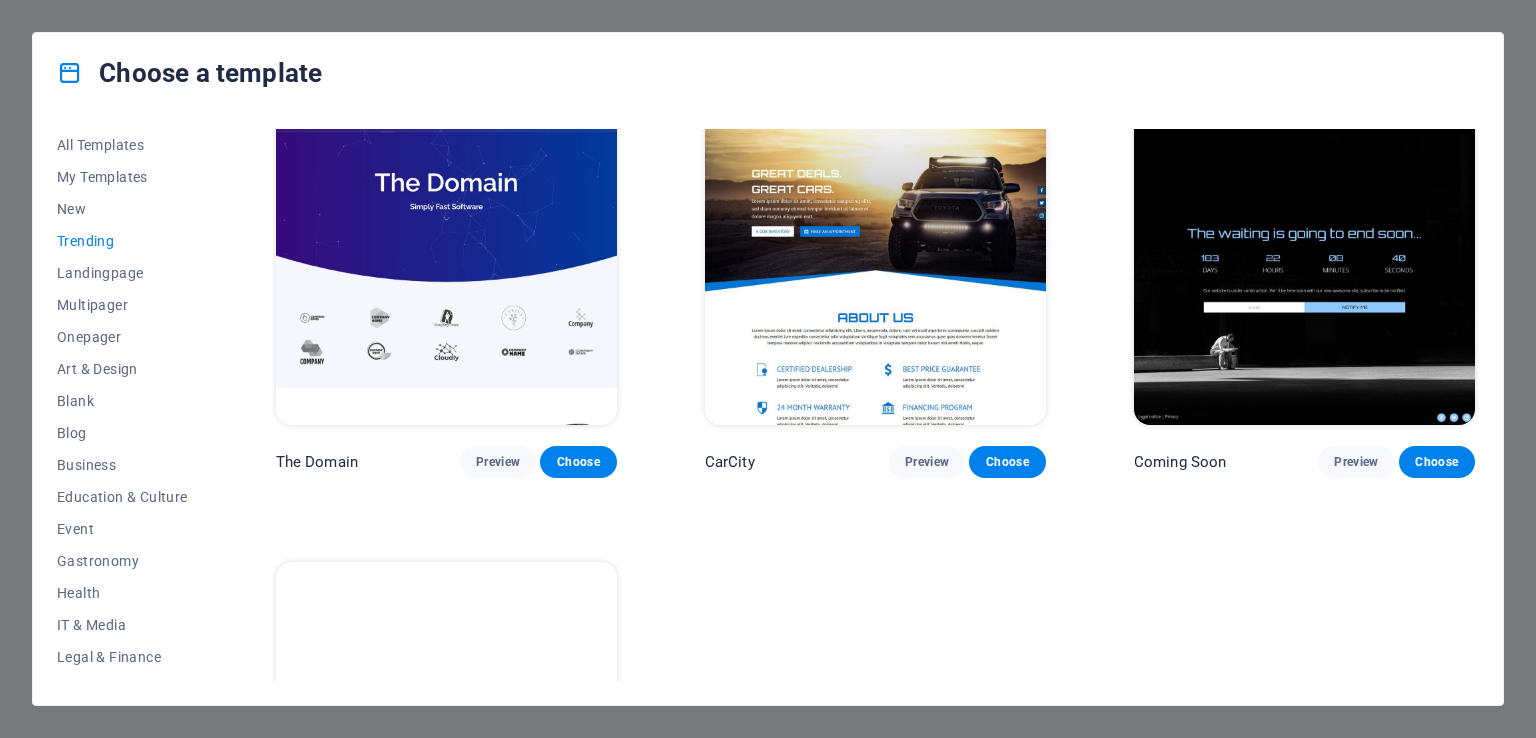 scroll, scrollTop: 1811, scrollLeft: 0, axis: vertical 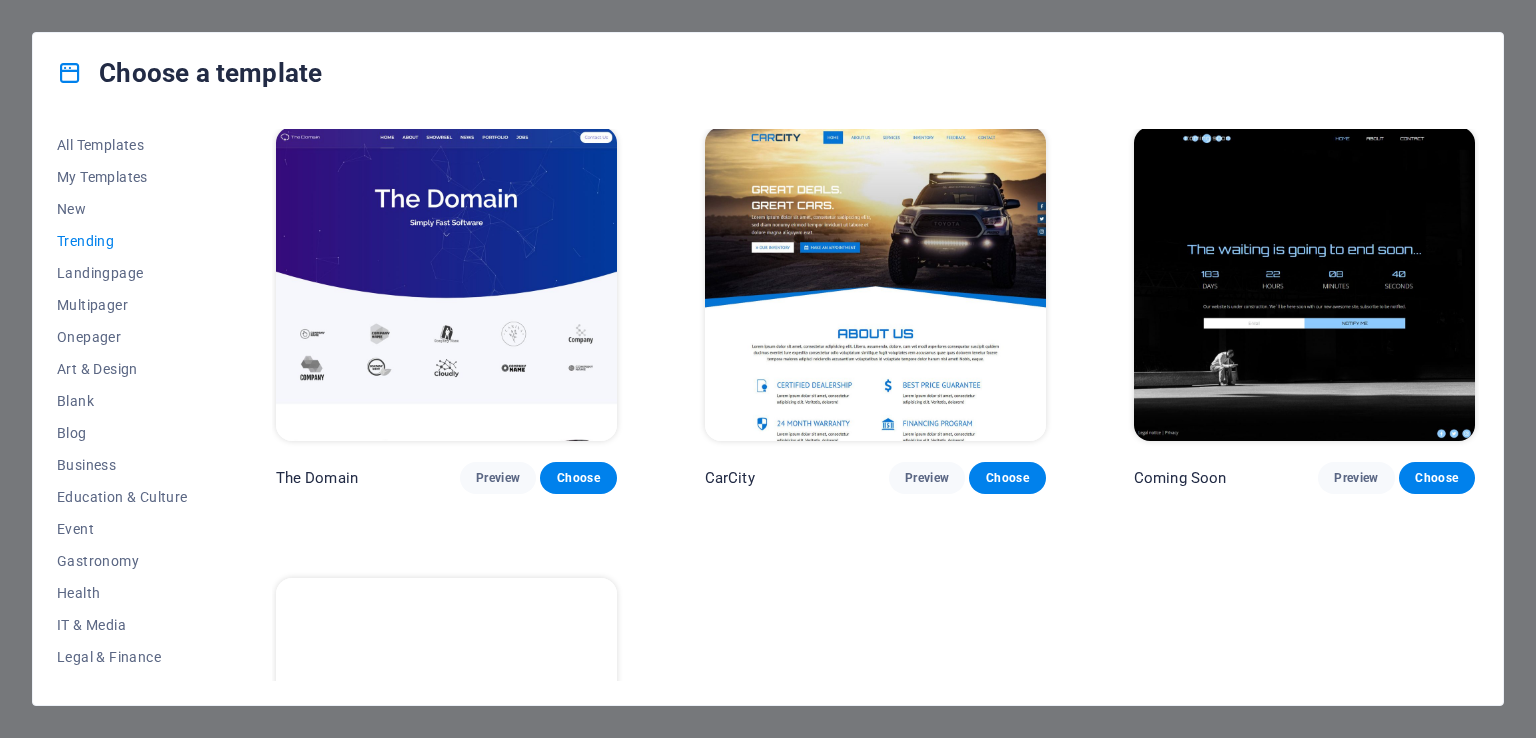 click at bounding box center (875, 284) 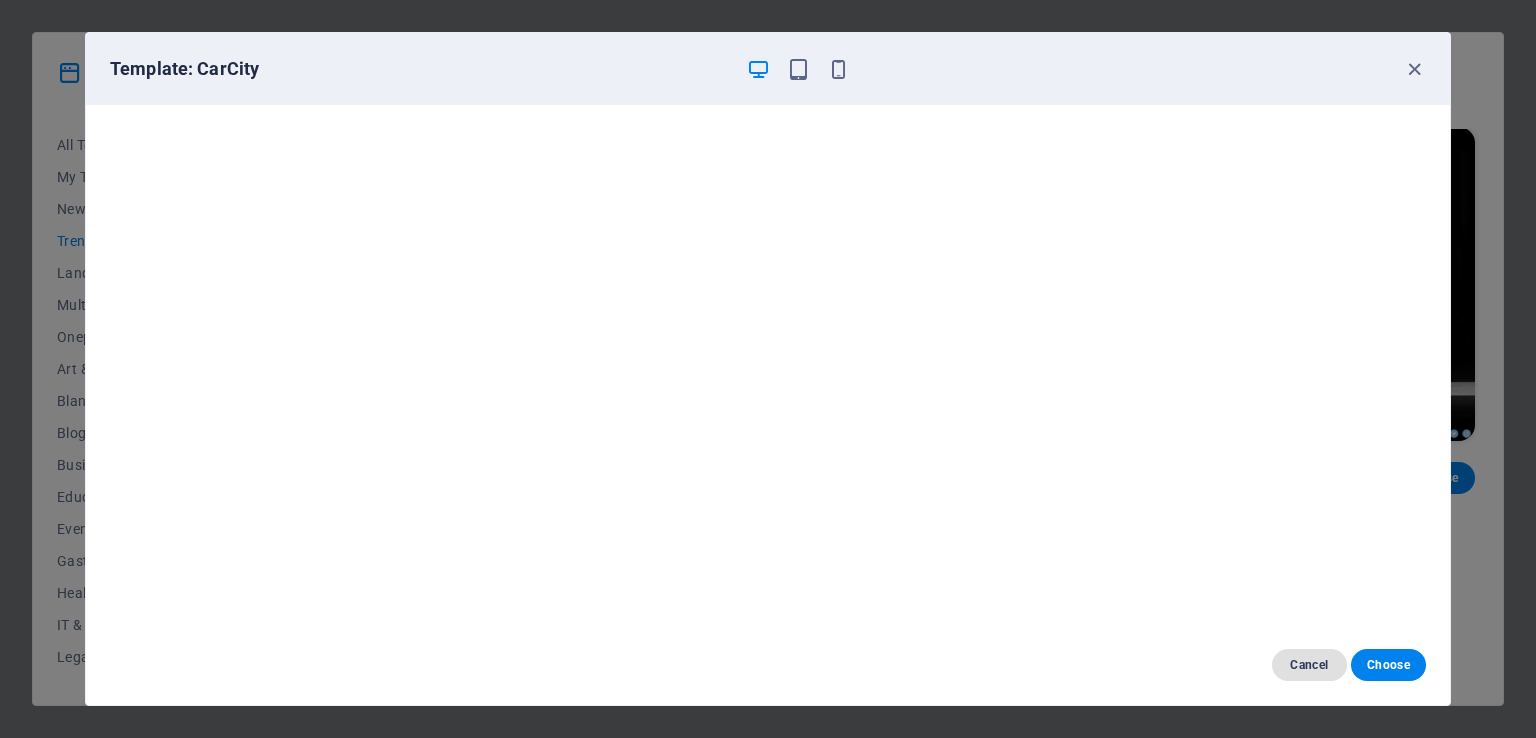 click on "Cancel" at bounding box center [1309, 665] 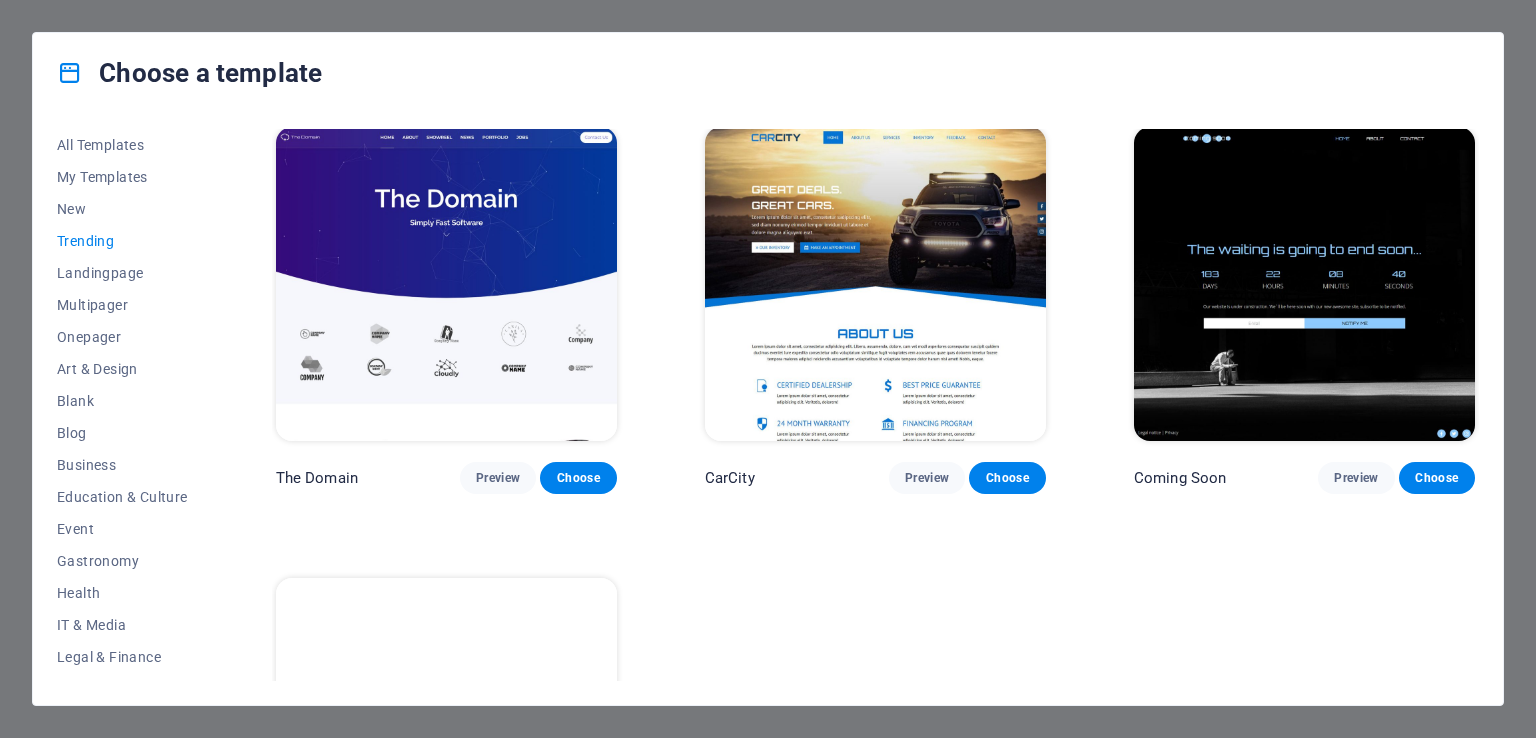 scroll, scrollTop: 2064, scrollLeft: 0, axis: vertical 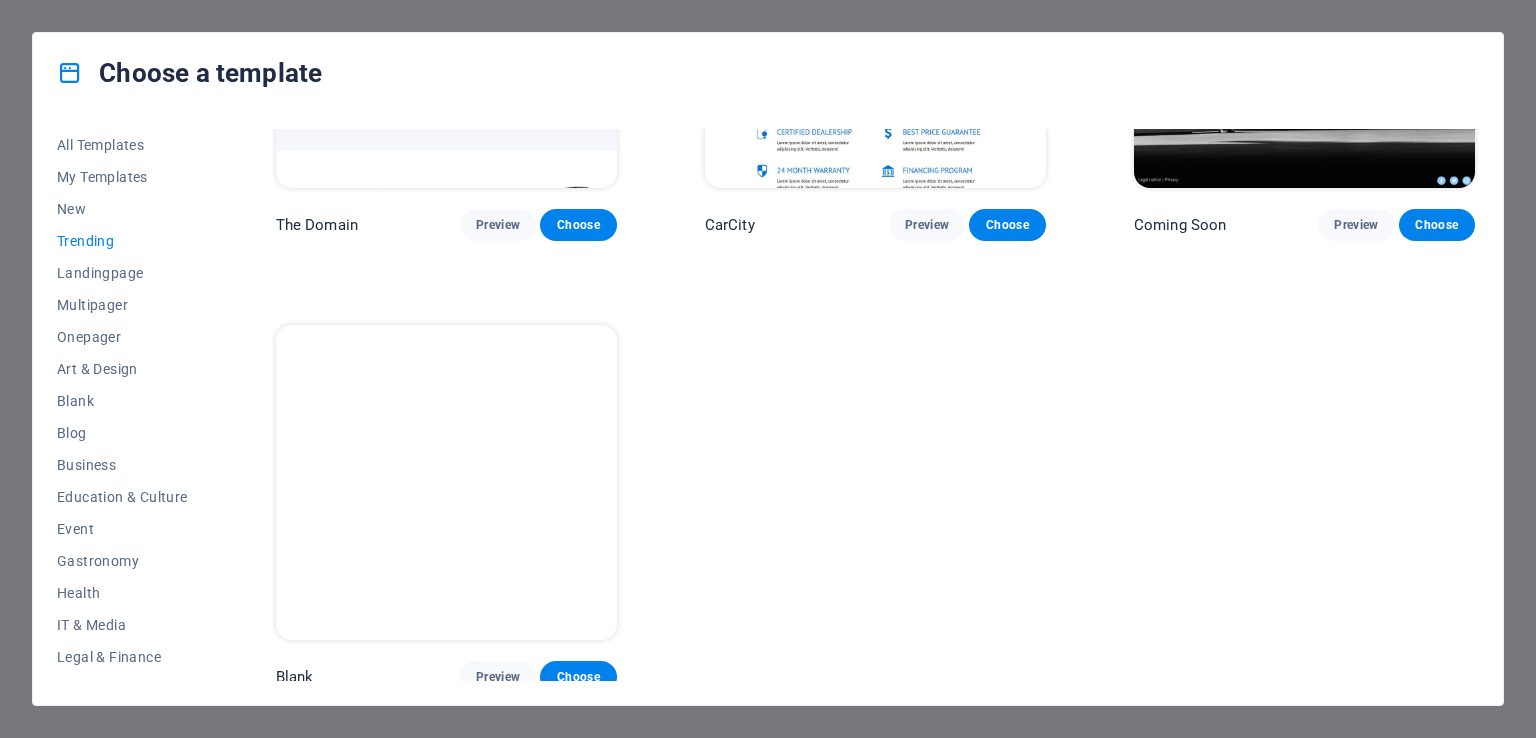 click at bounding box center (446, 482) 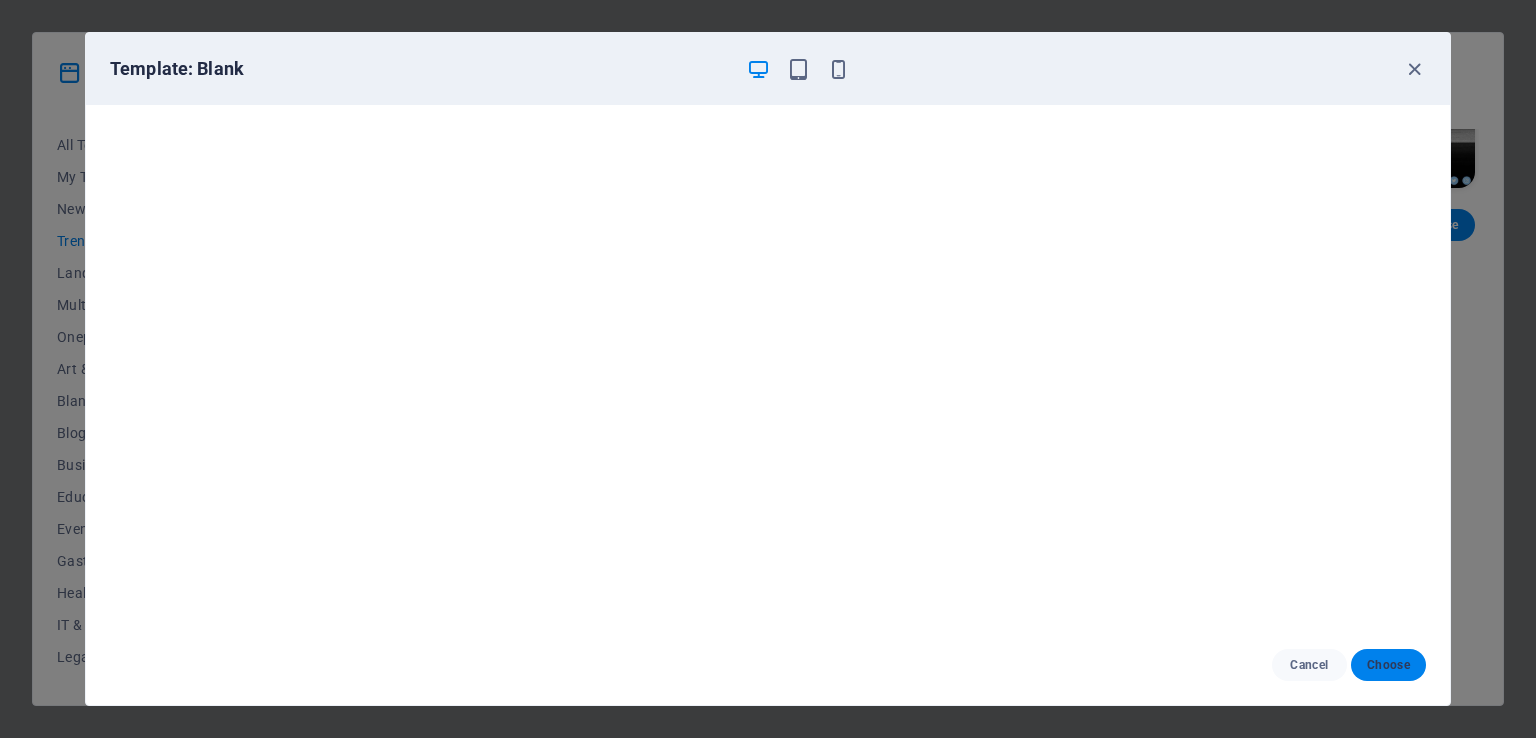 click on "Choose" at bounding box center [1388, 665] 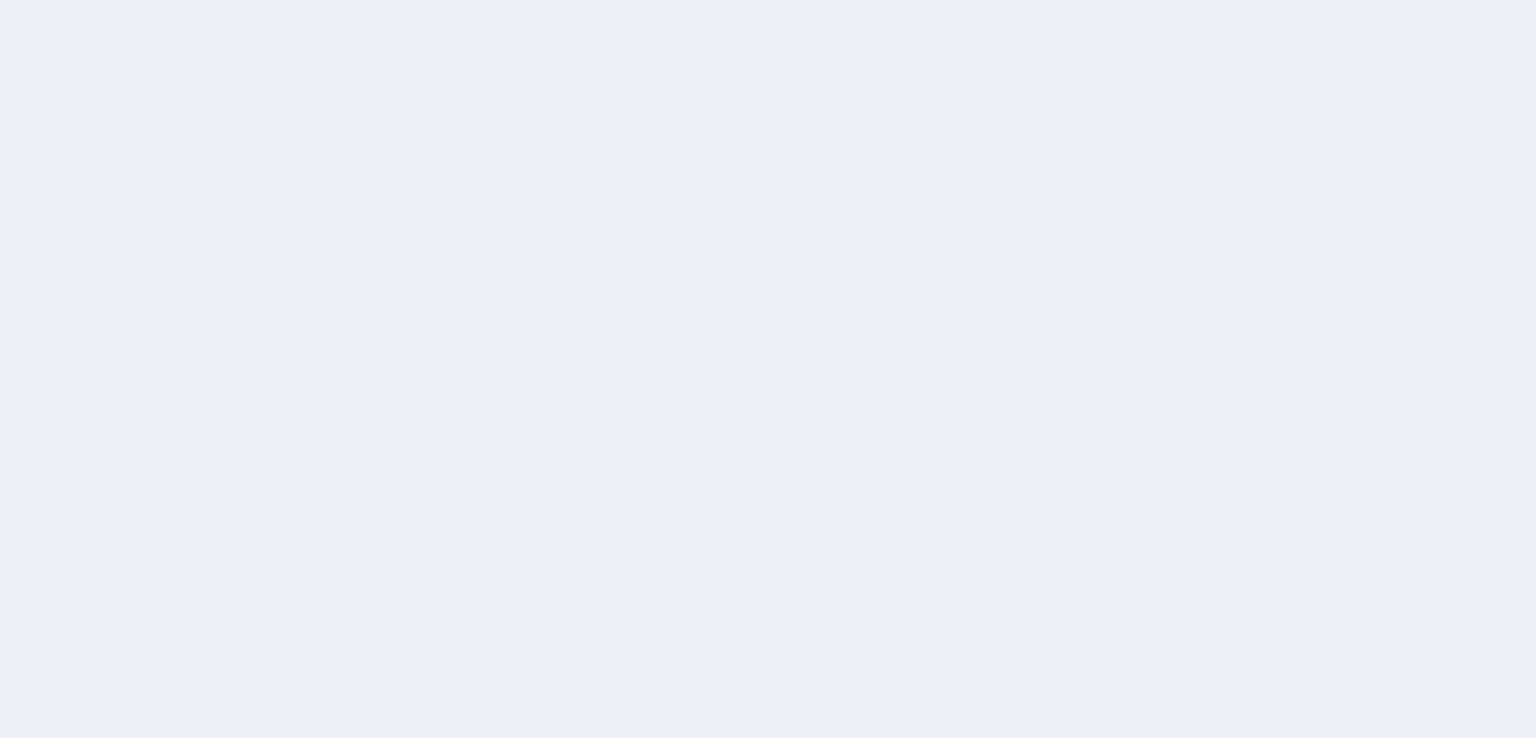 scroll, scrollTop: 0, scrollLeft: 0, axis: both 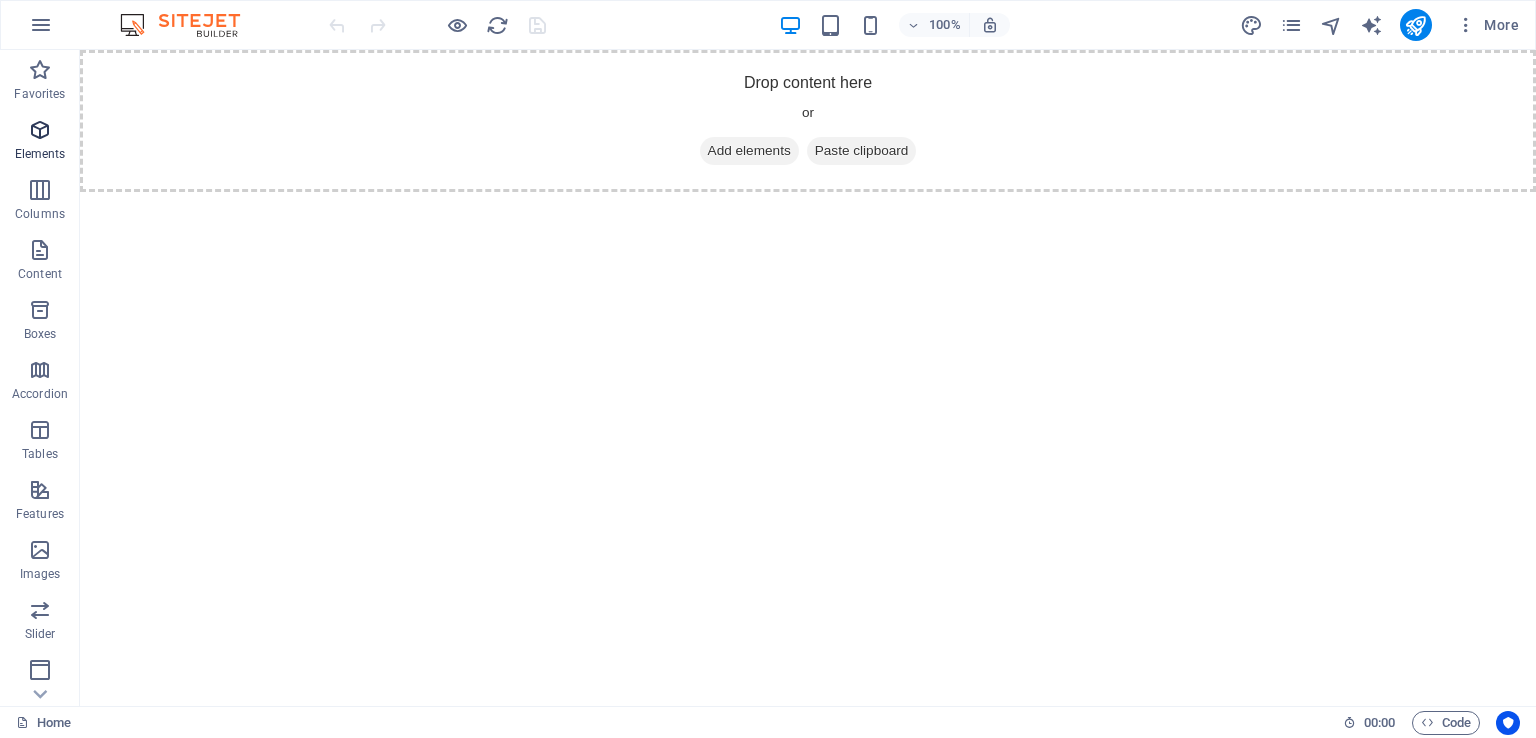 click at bounding box center [40, 130] 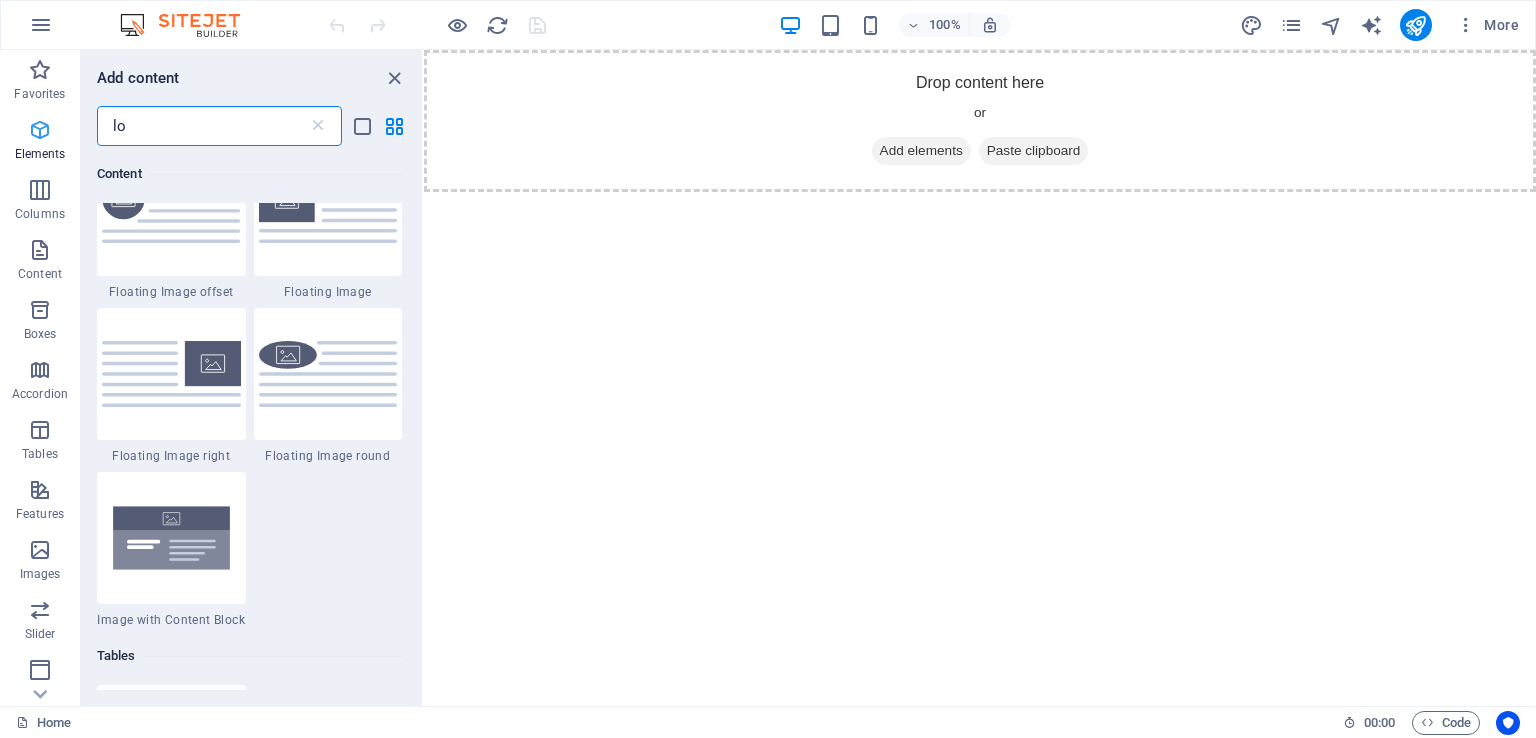 scroll, scrollTop: 0, scrollLeft: 0, axis: both 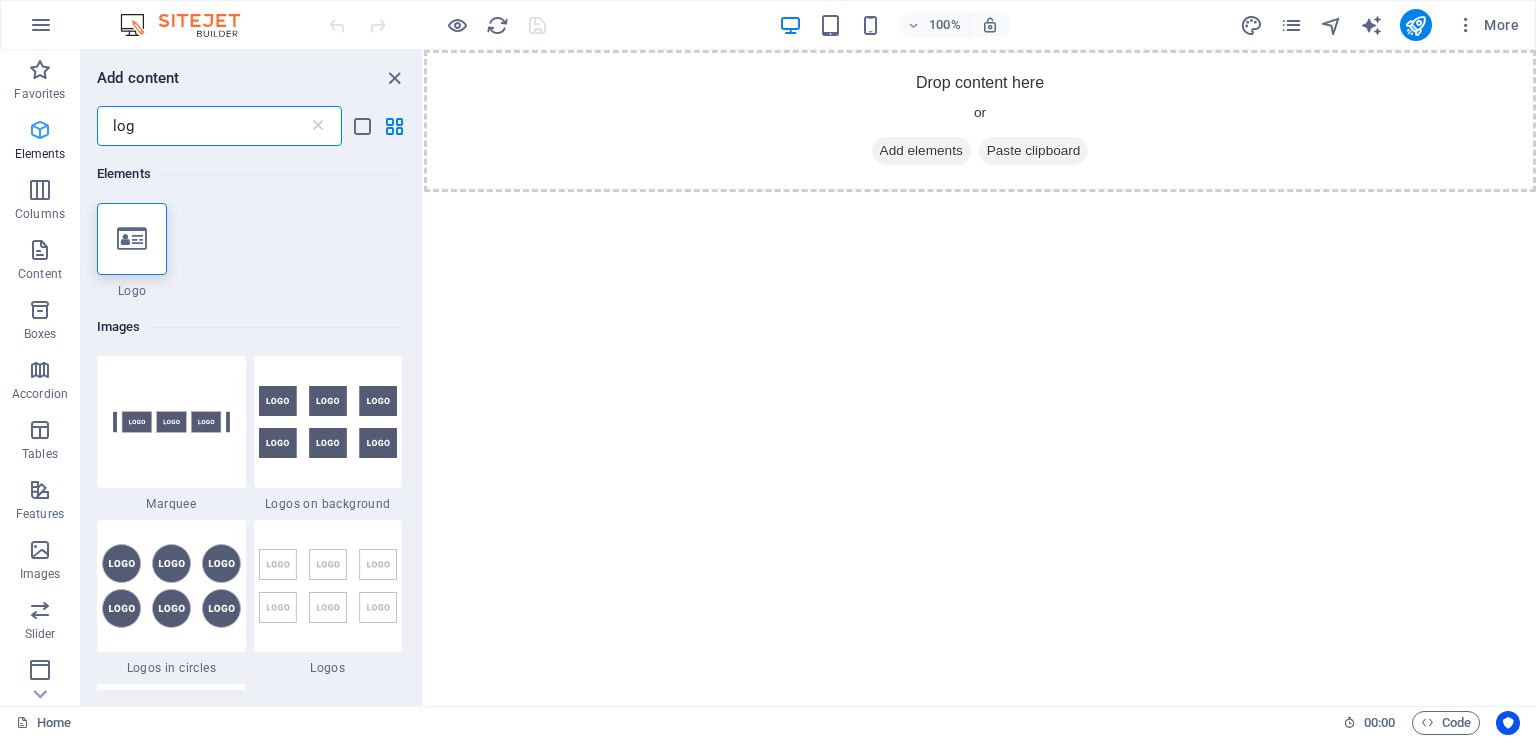 type on "log" 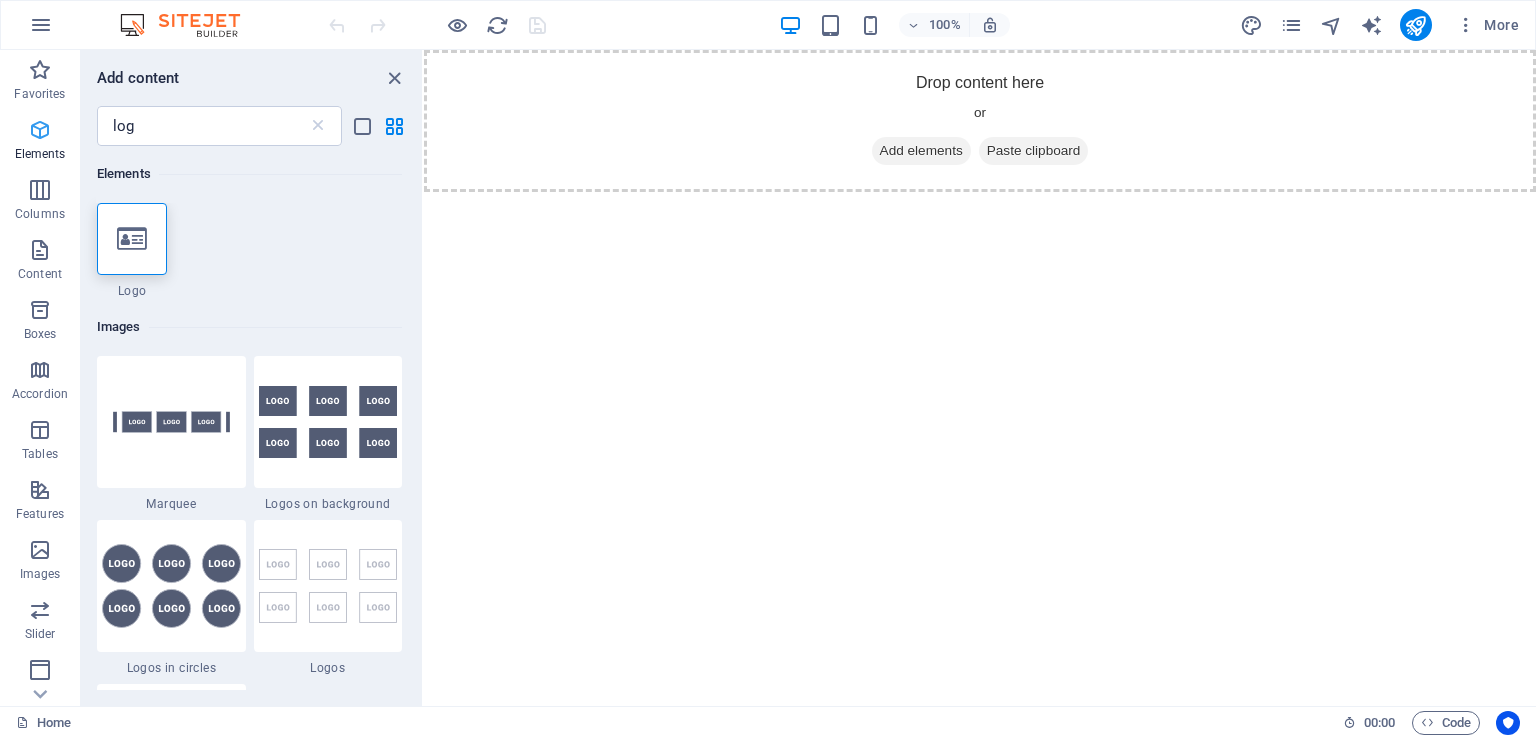 click at bounding box center (40, 130) 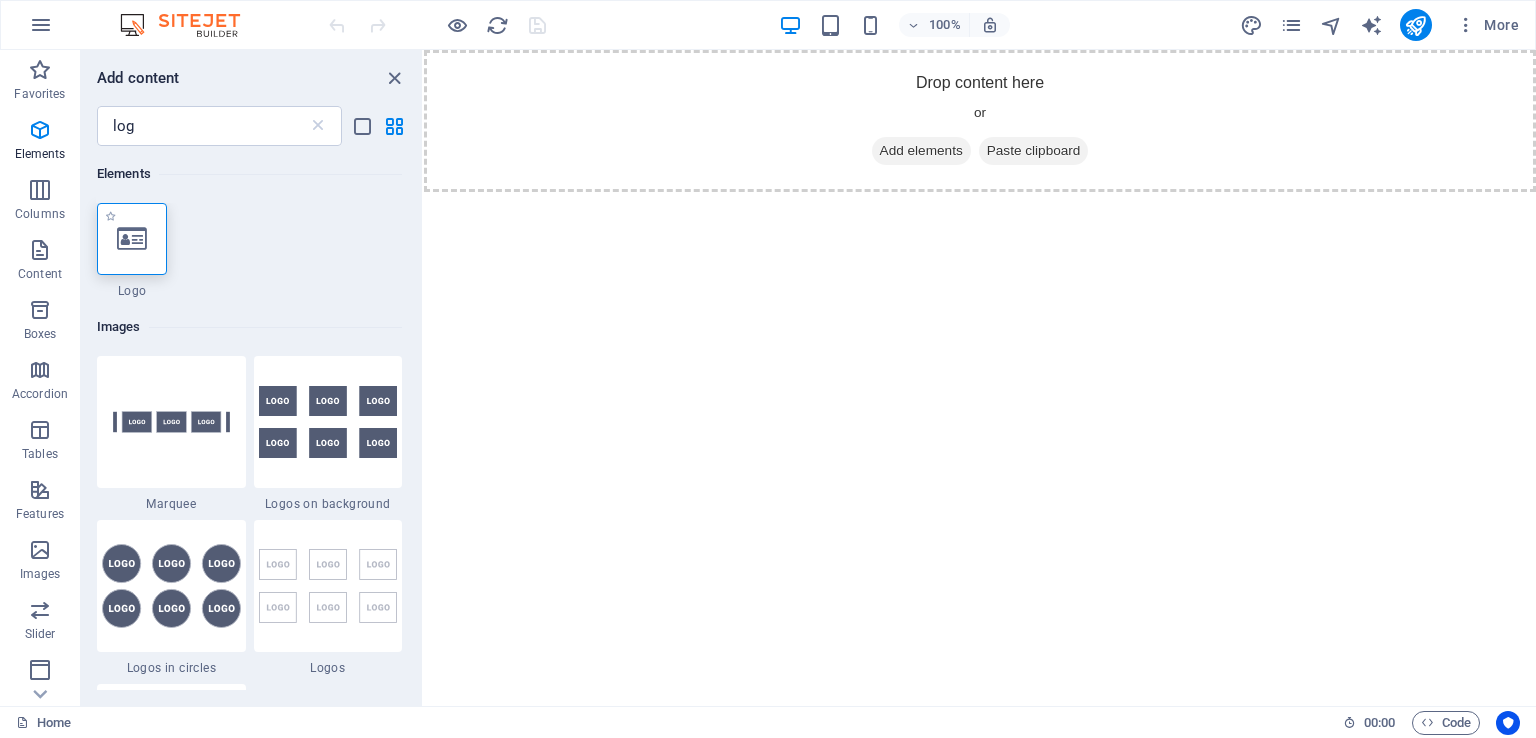 click at bounding box center [132, 239] 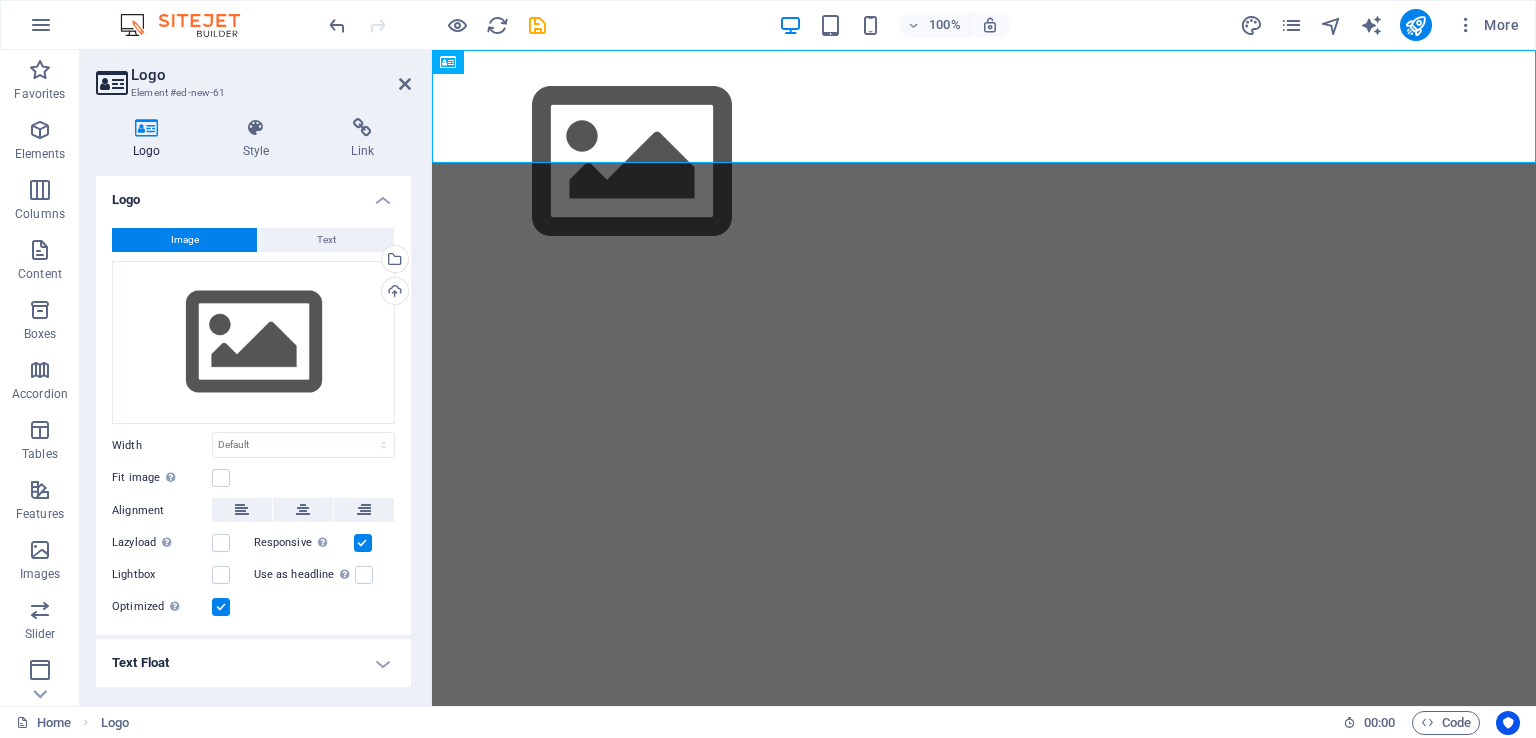 click on "Skip to main content" at bounding box center [984, 162] 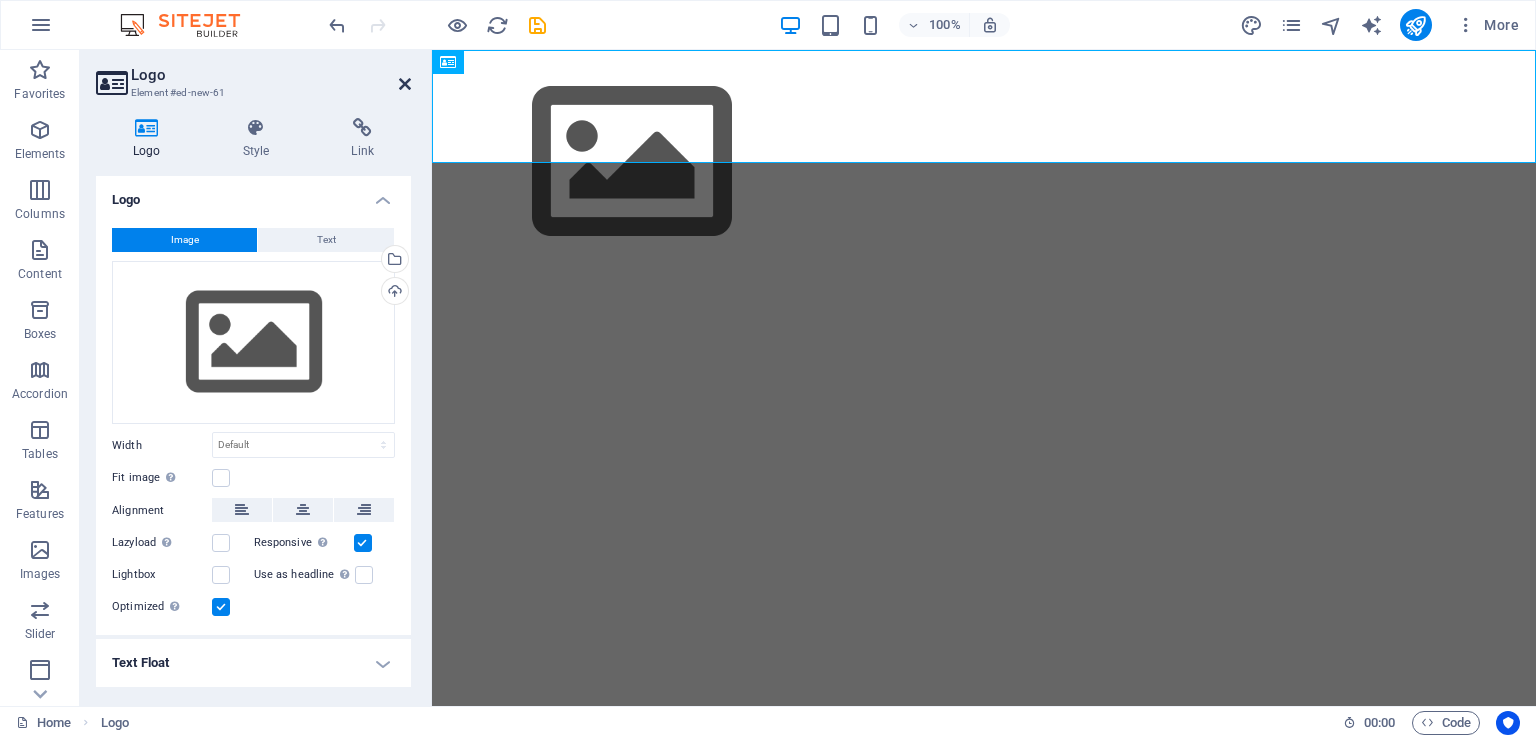 click at bounding box center (405, 84) 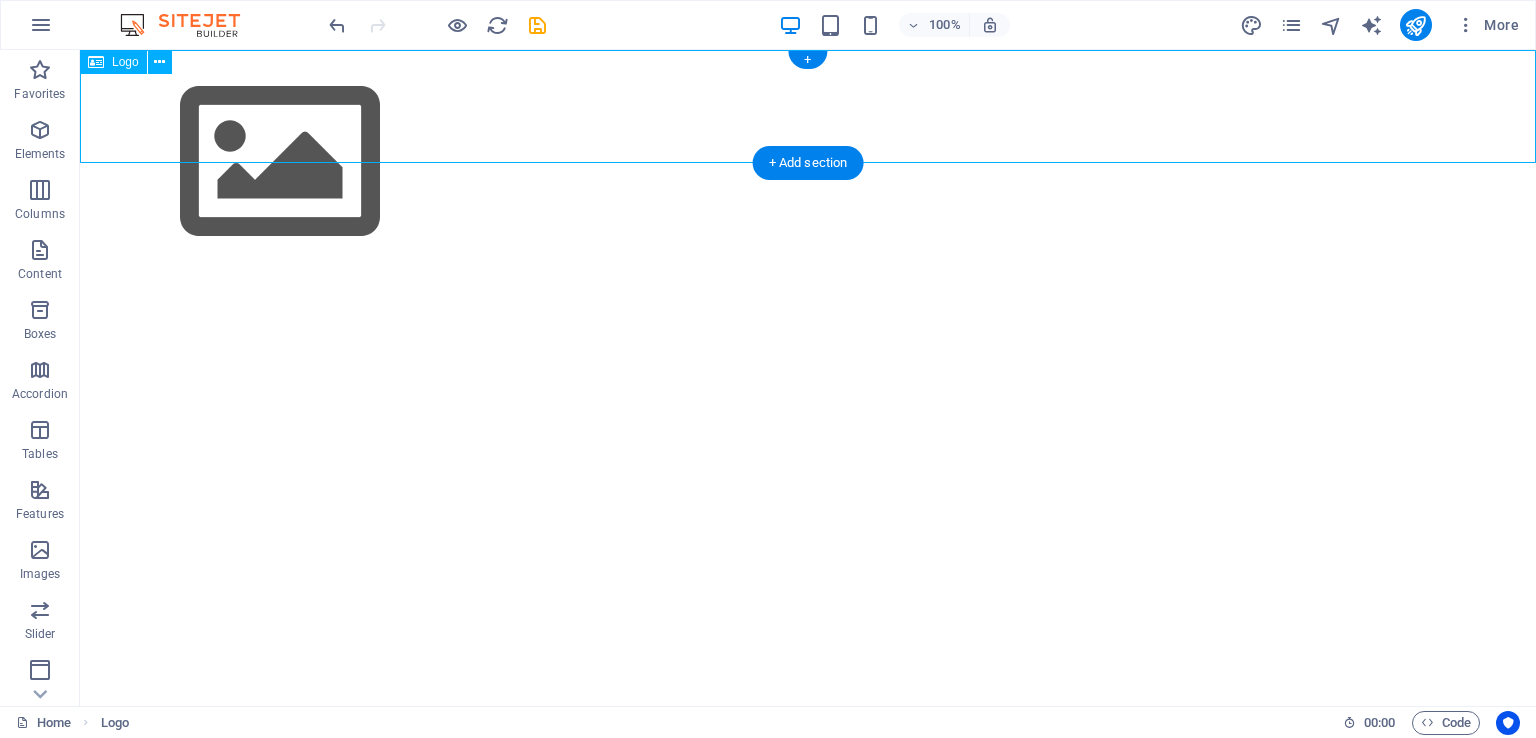click at bounding box center [808, 162] 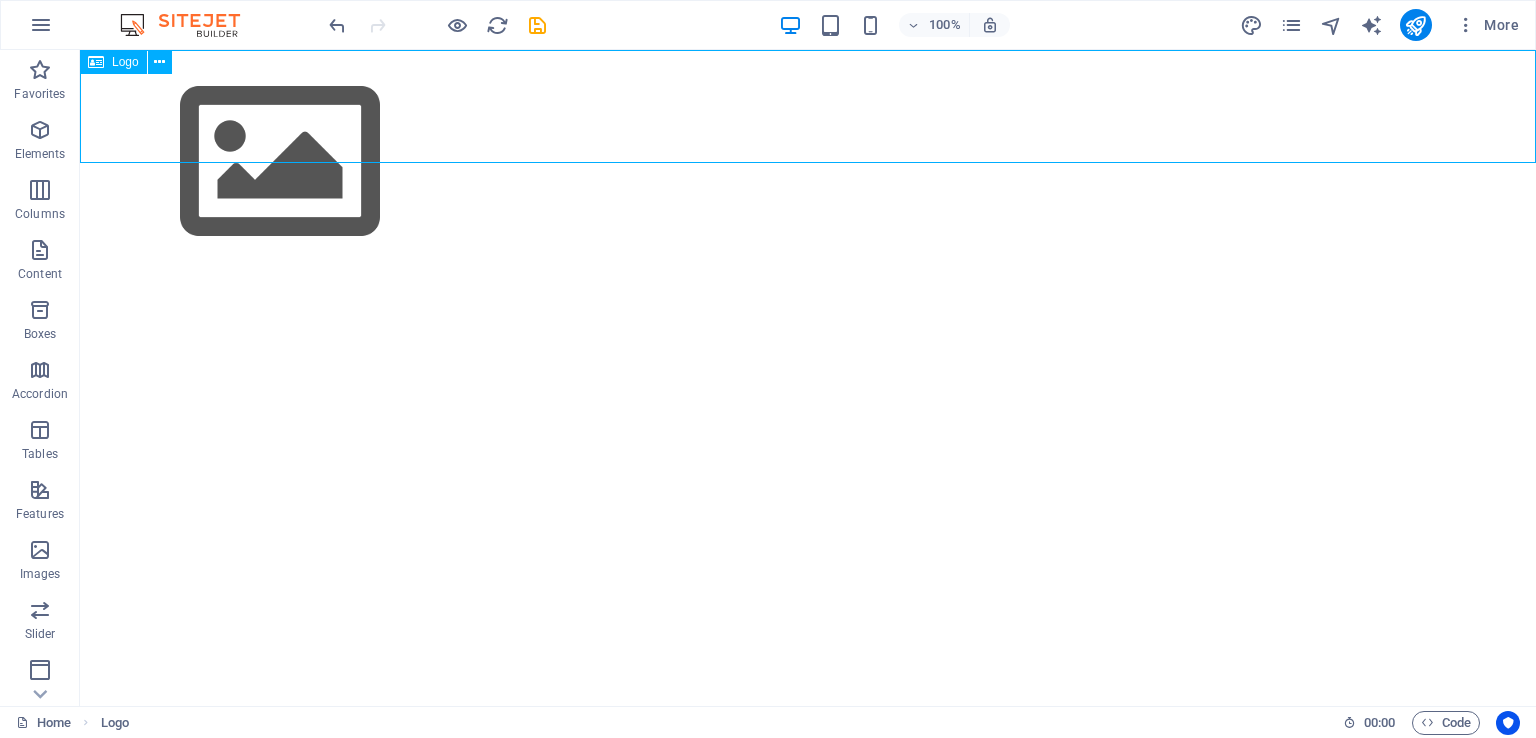 click on "Logo" at bounding box center [125, 62] 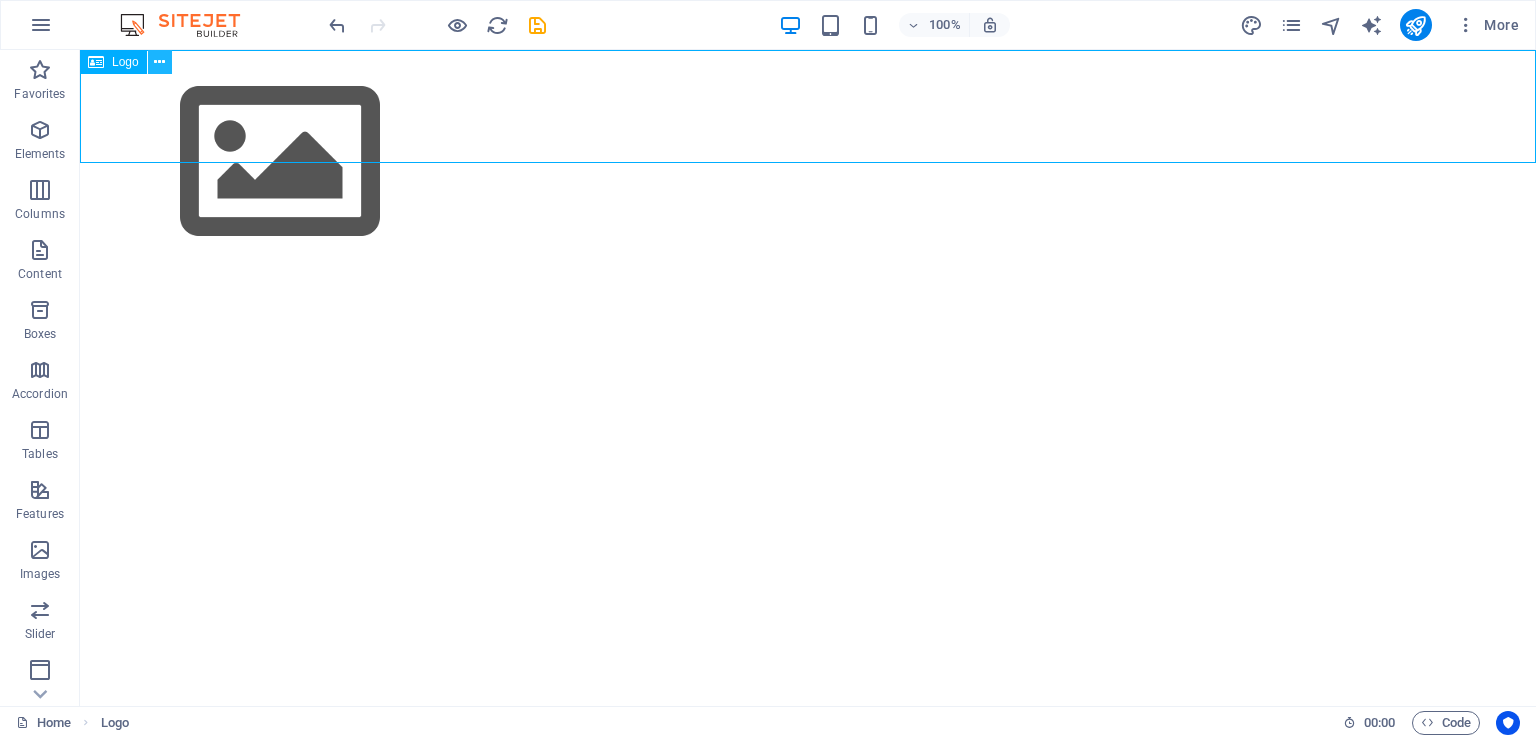 click at bounding box center [159, 62] 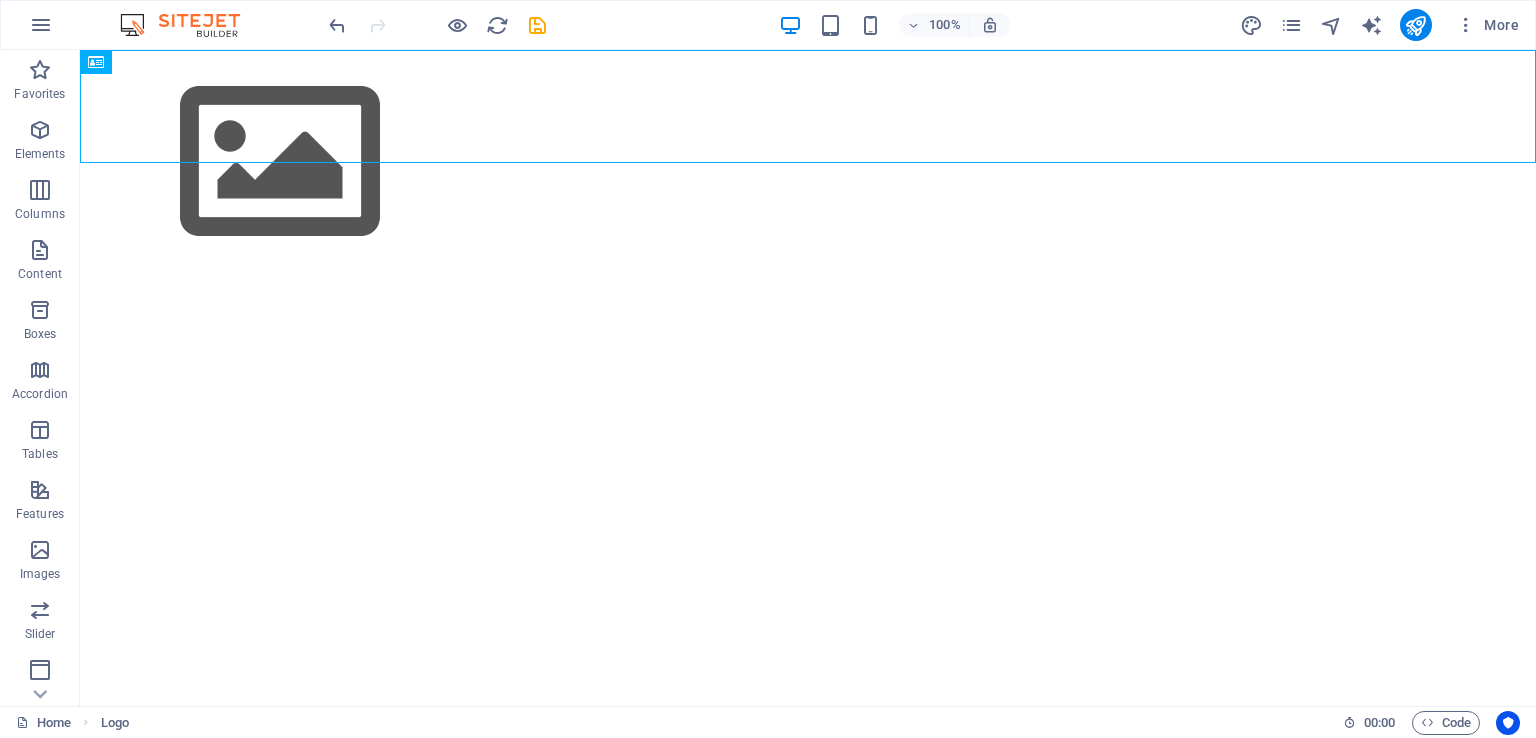 click on "Skip to main content" at bounding box center (808, 162) 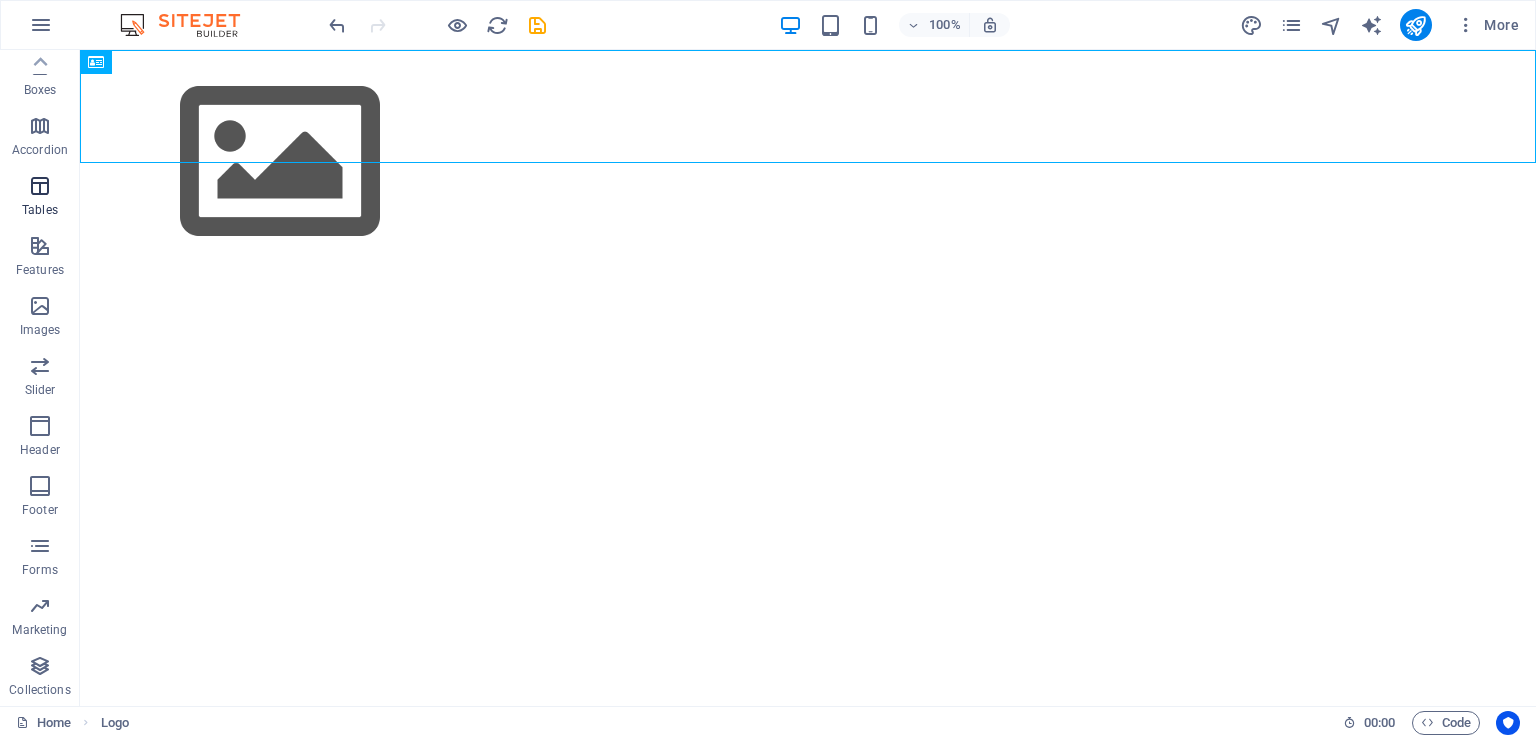 scroll, scrollTop: 243, scrollLeft: 0, axis: vertical 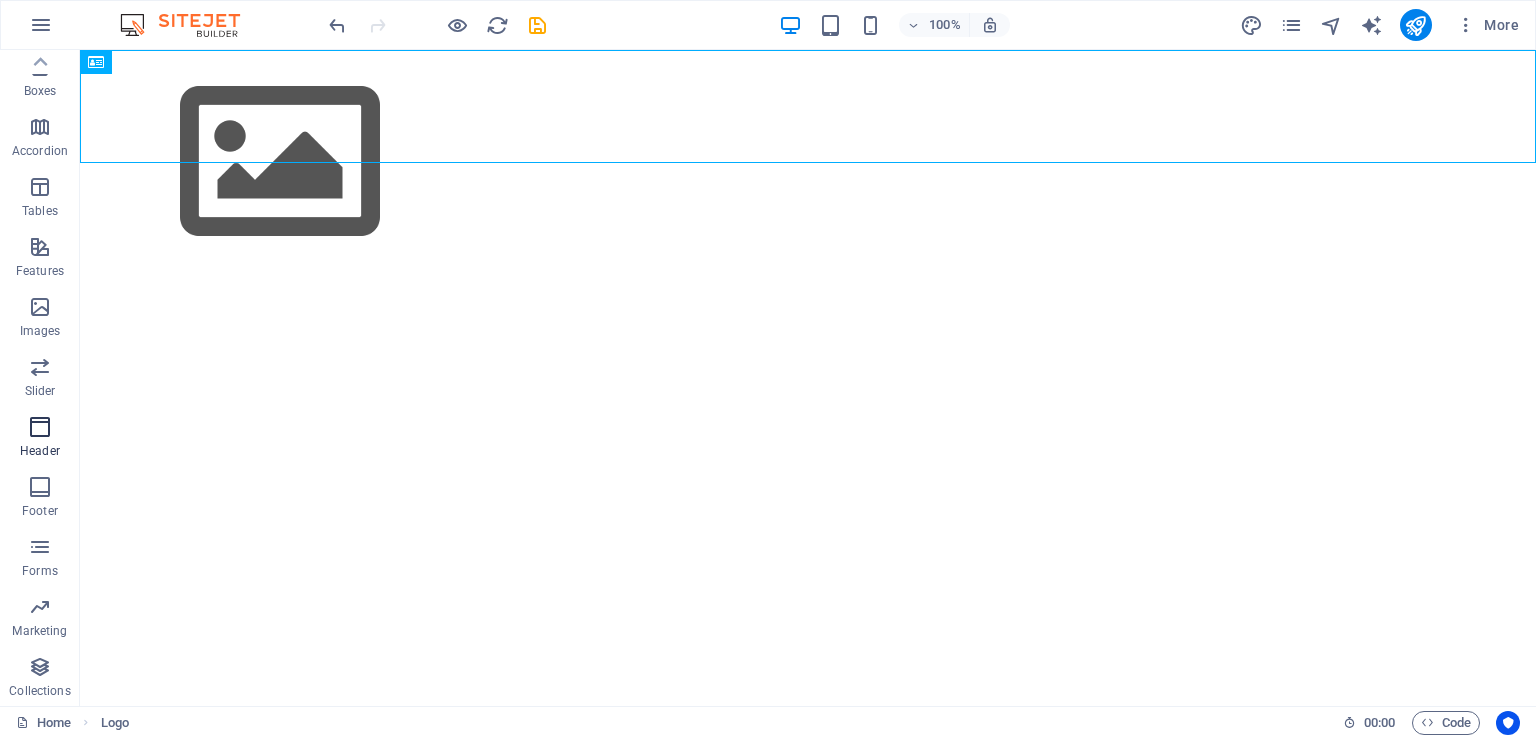 click at bounding box center (40, 427) 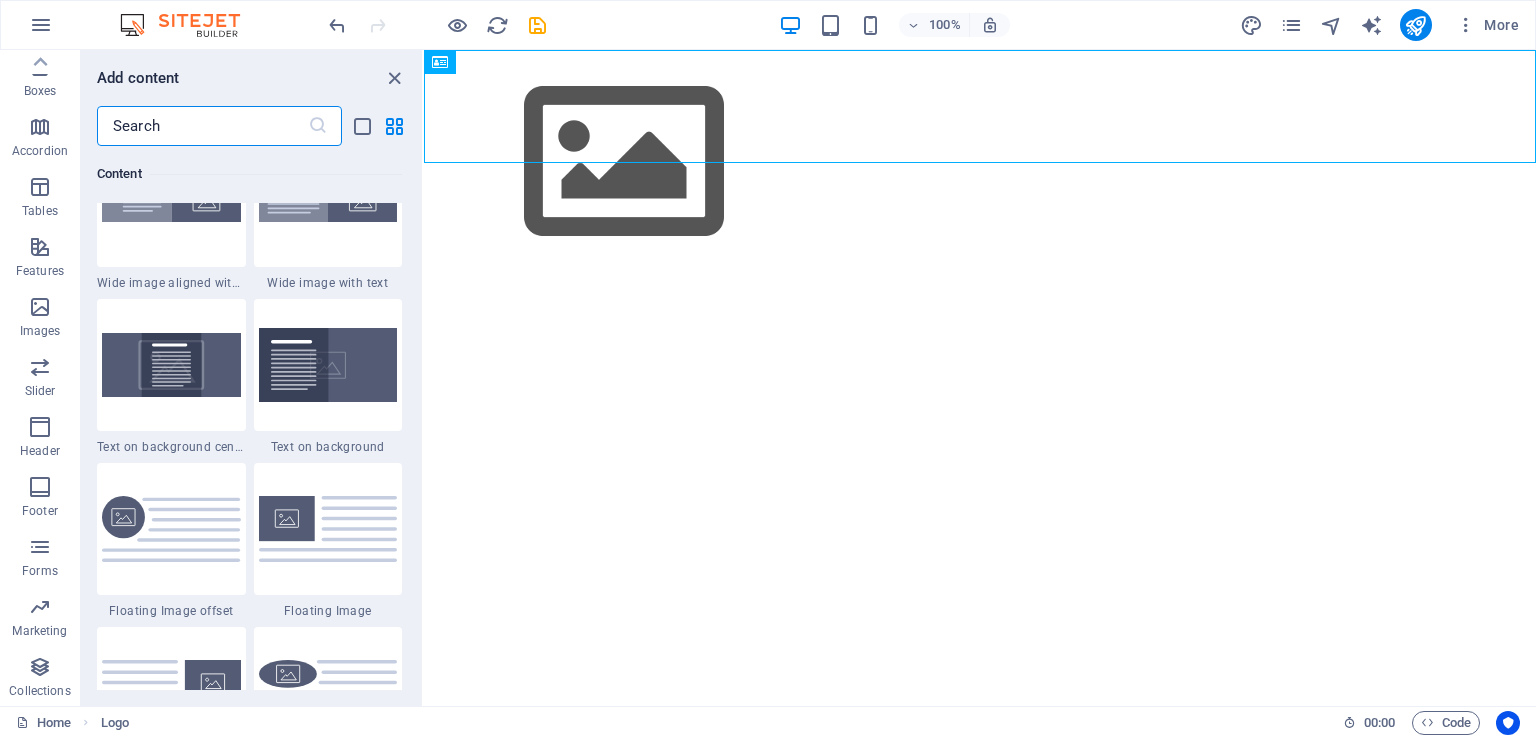 scroll, scrollTop: 3925, scrollLeft: 0, axis: vertical 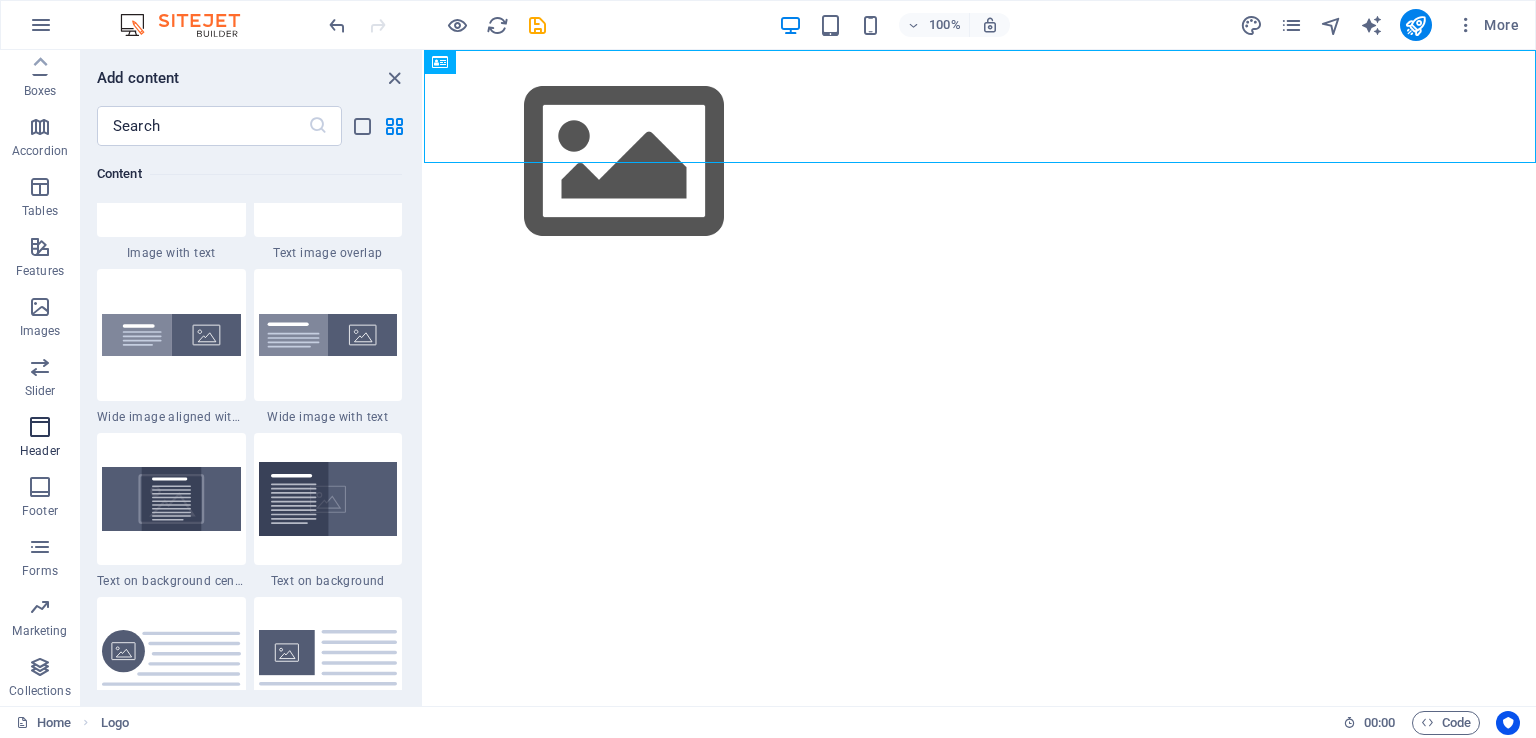 click at bounding box center [40, 427] 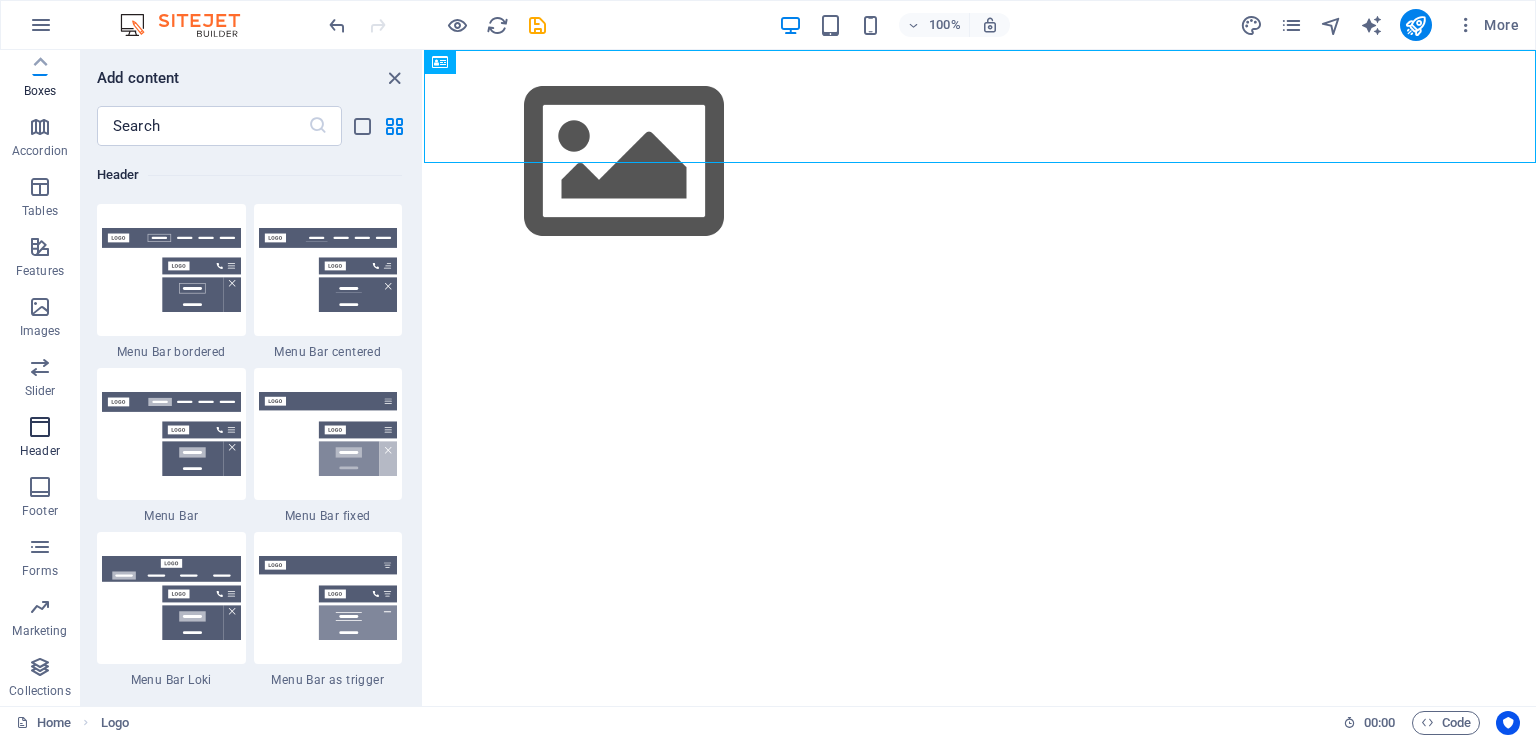 scroll, scrollTop: 12041, scrollLeft: 0, axis: vertical 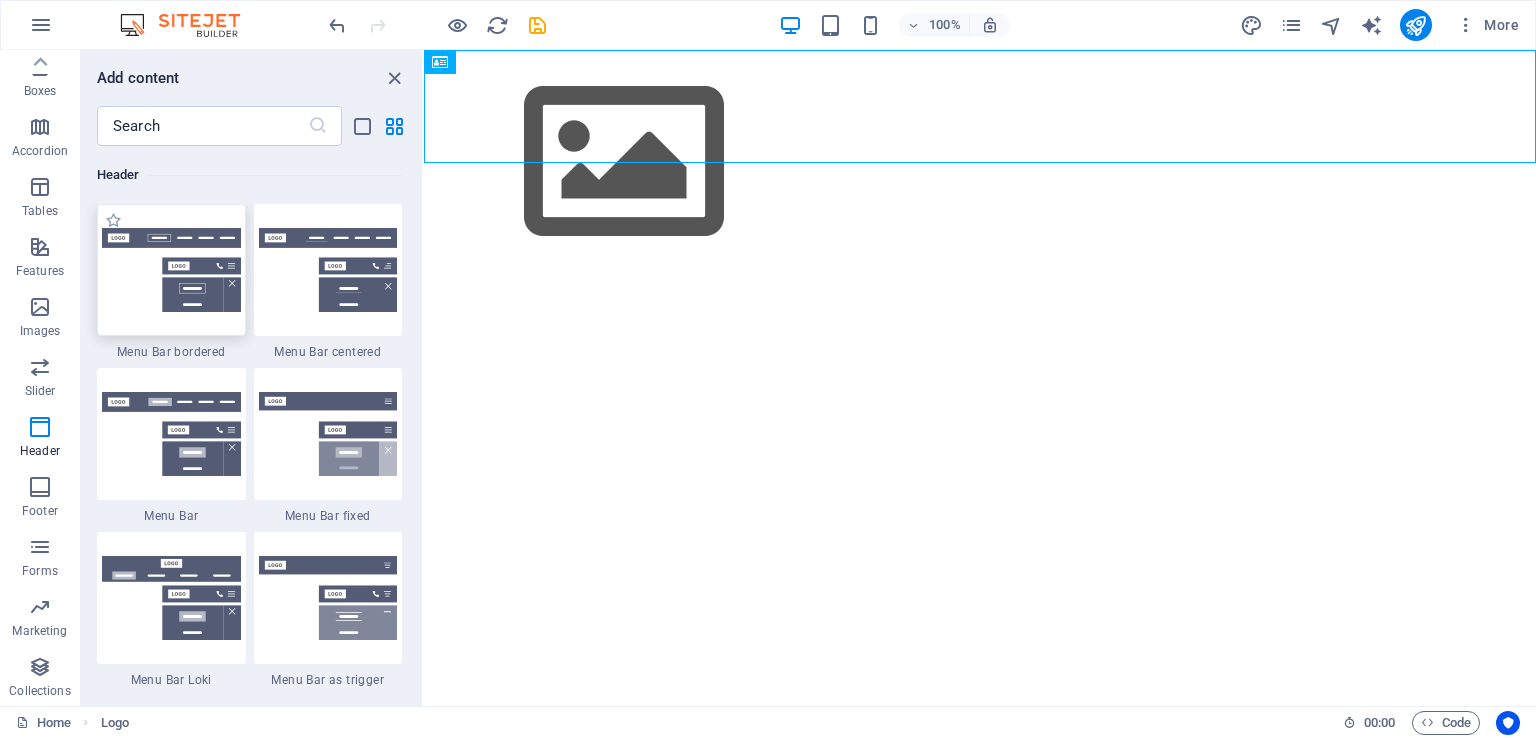 click at bounding box center (171, 270) 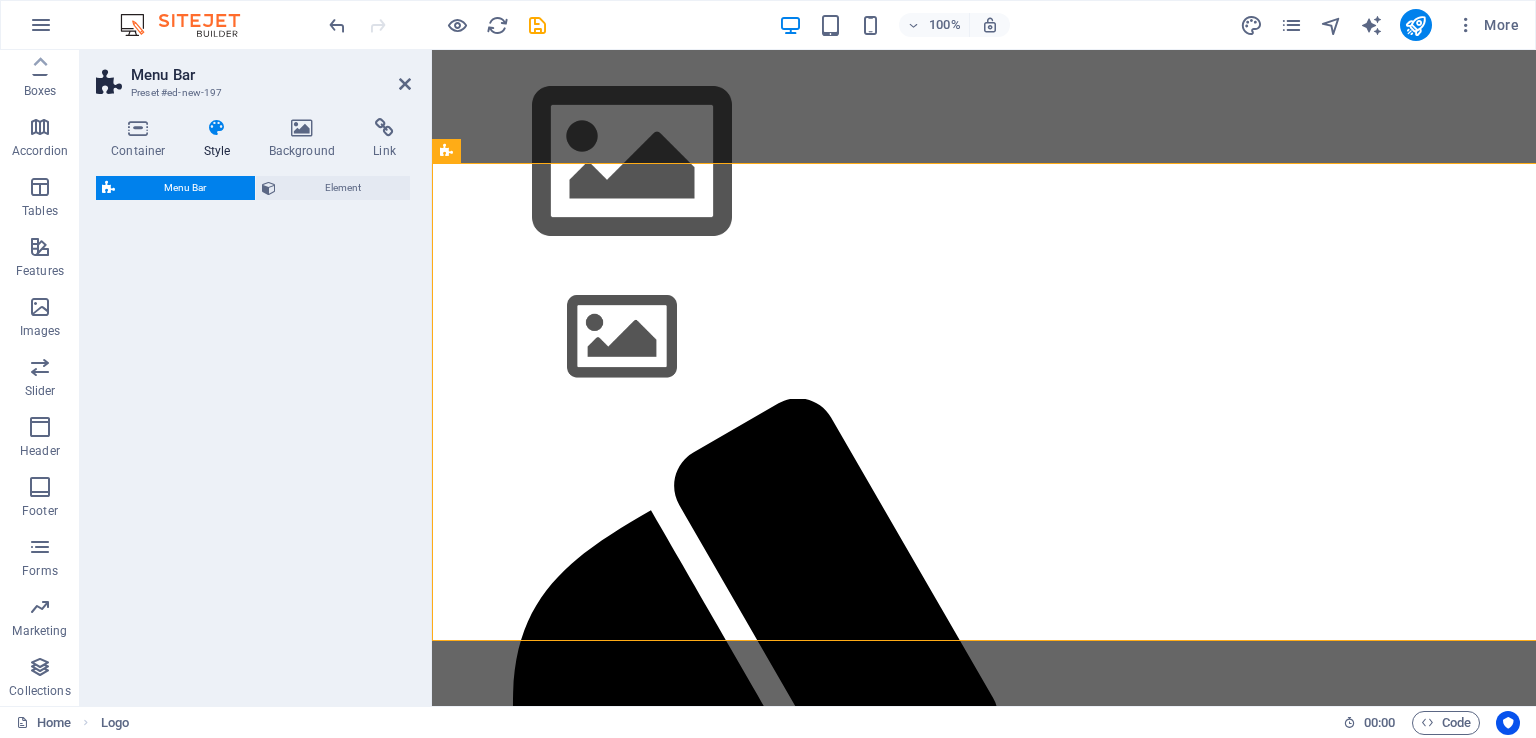 select on "rem" 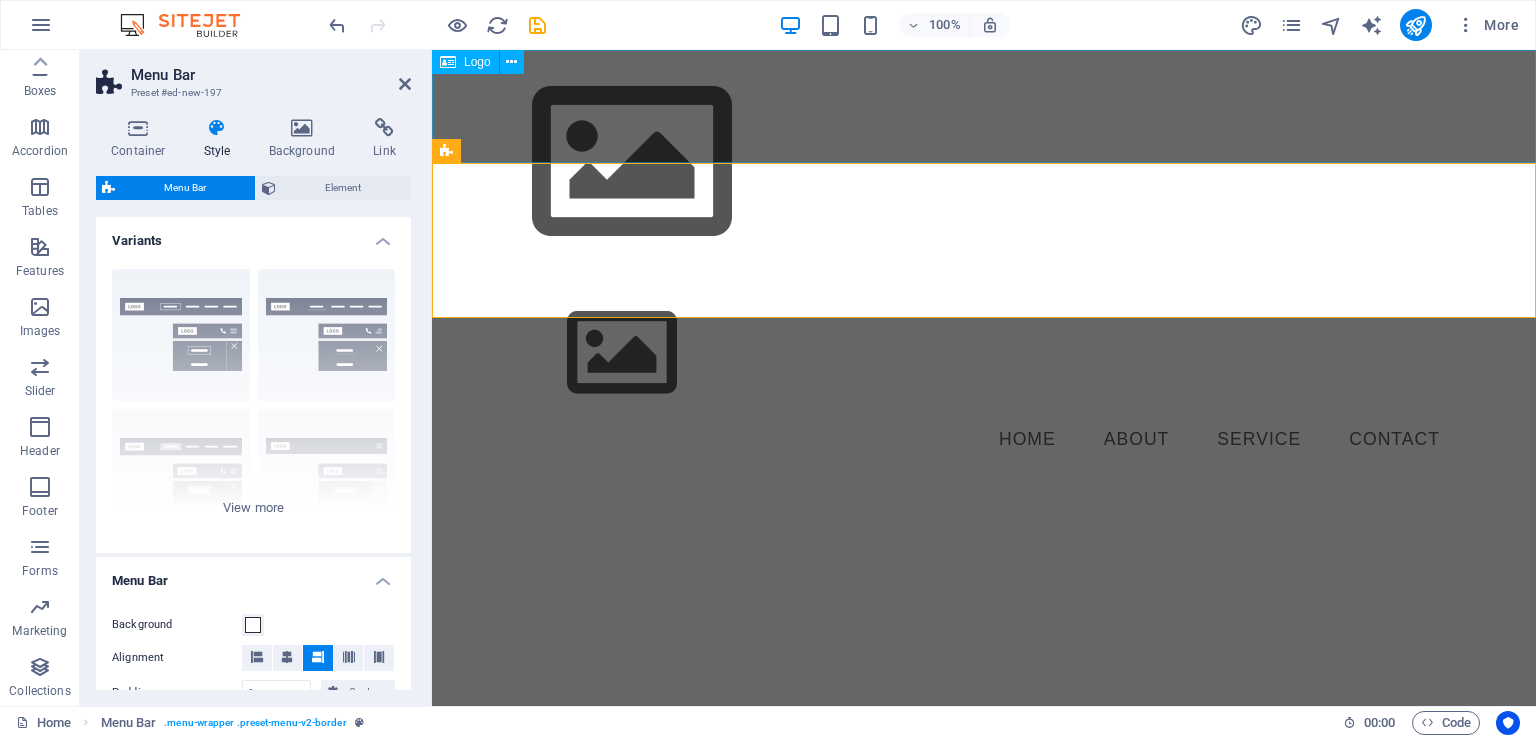 click at bounding box center [984, 162] 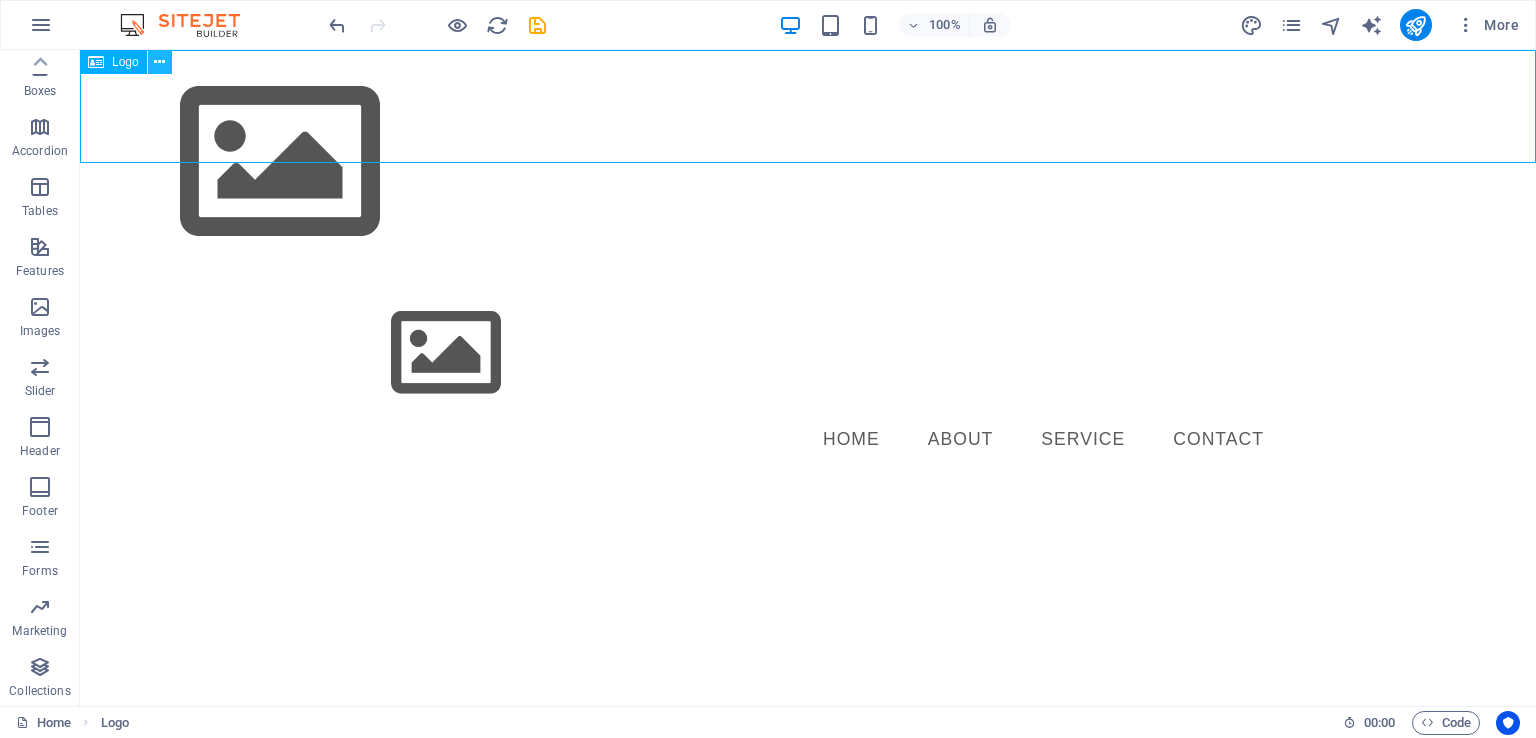 click at bounding box center (159, 62) 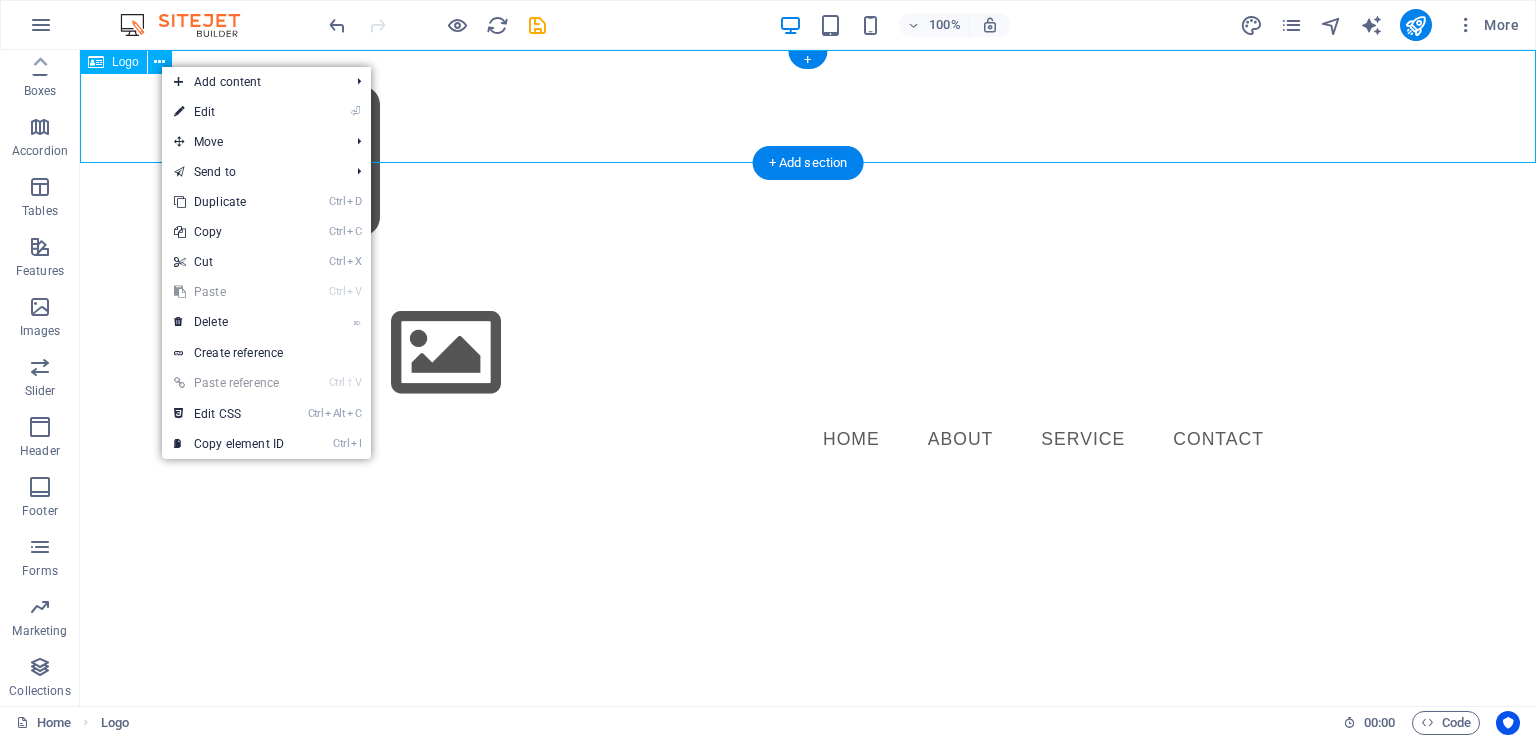 click at bounding box center [808, 162] 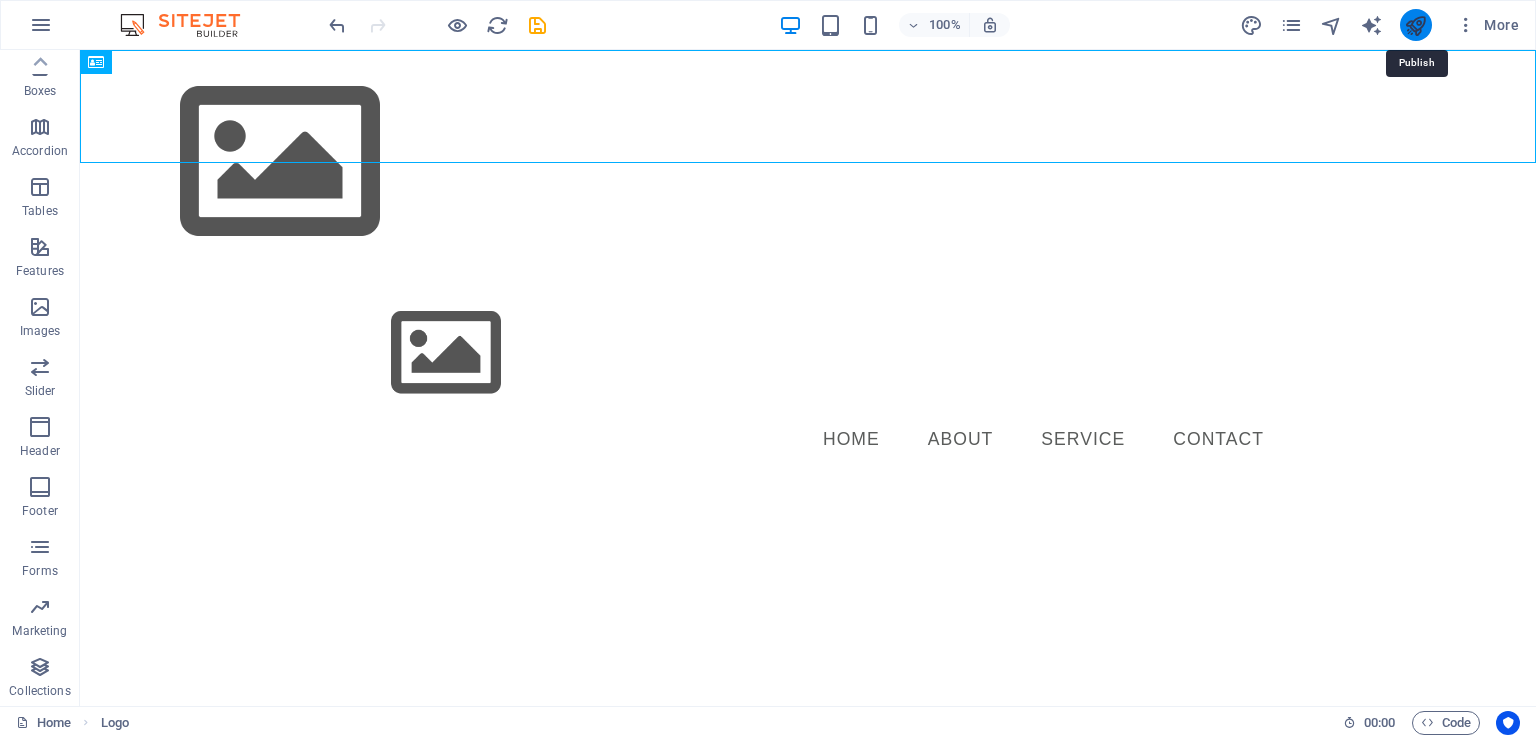 click at bounding box center (1415, 25) 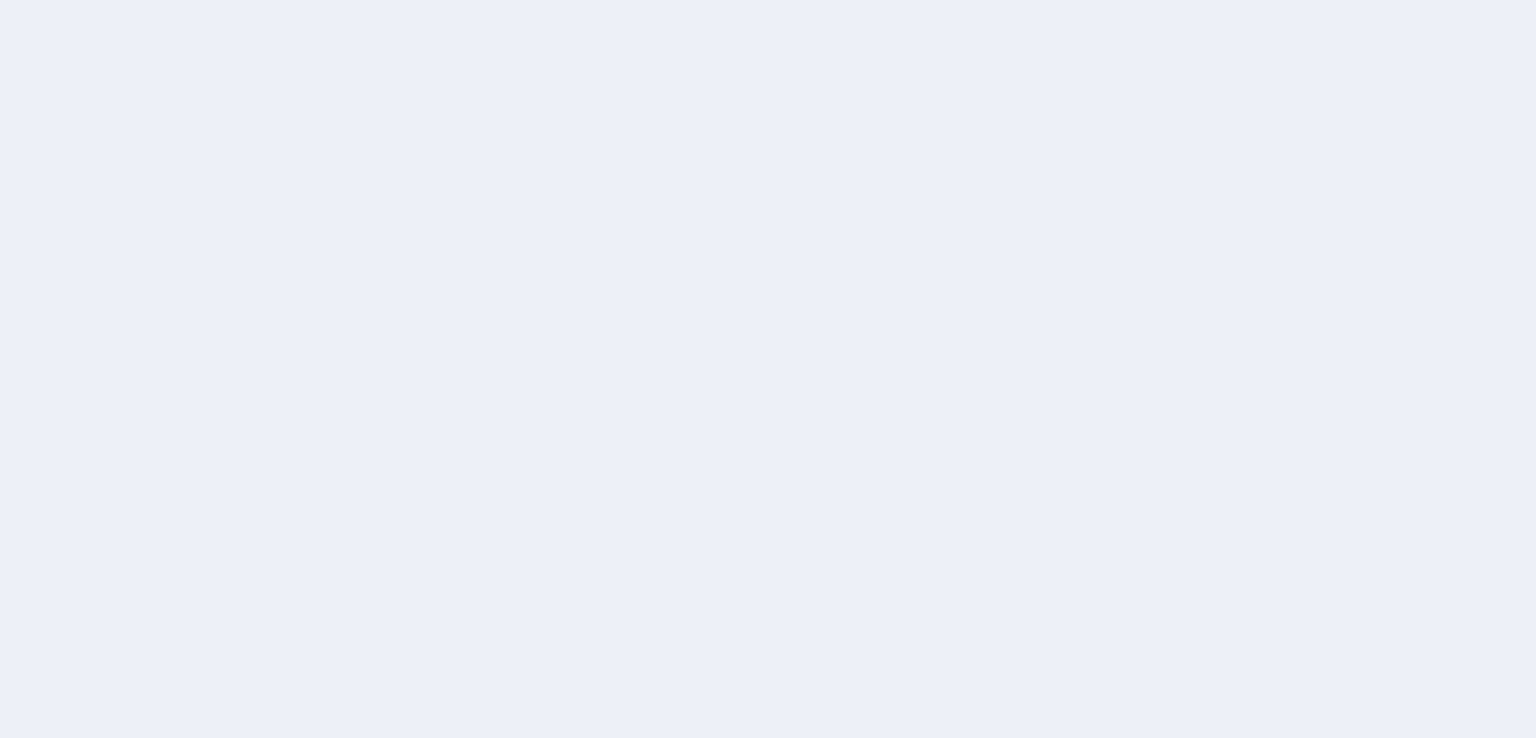 scroll, scrollTop: 0, scrollLeft: 0, axis: both 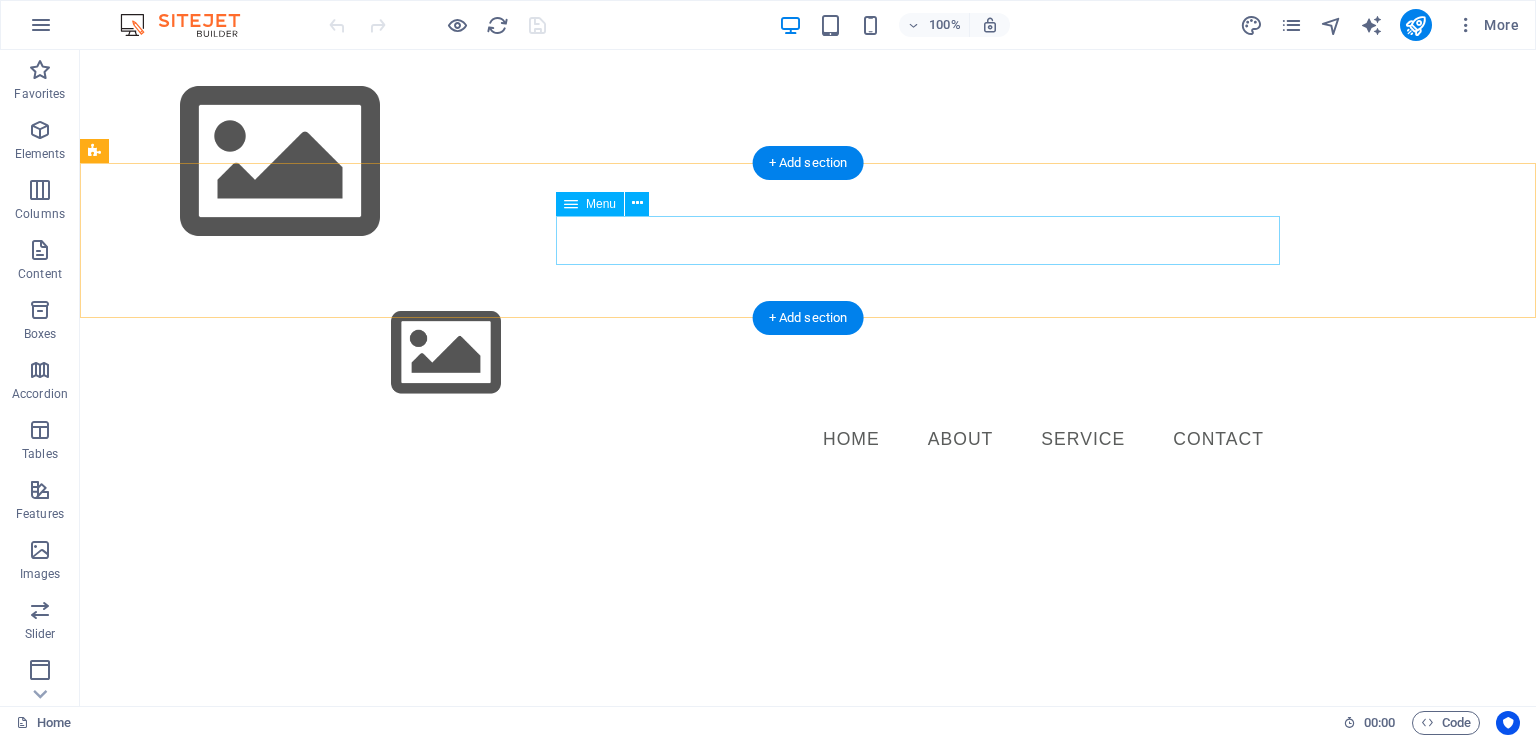 click on "Home About Service Contact" at bounding box center (808, 440) 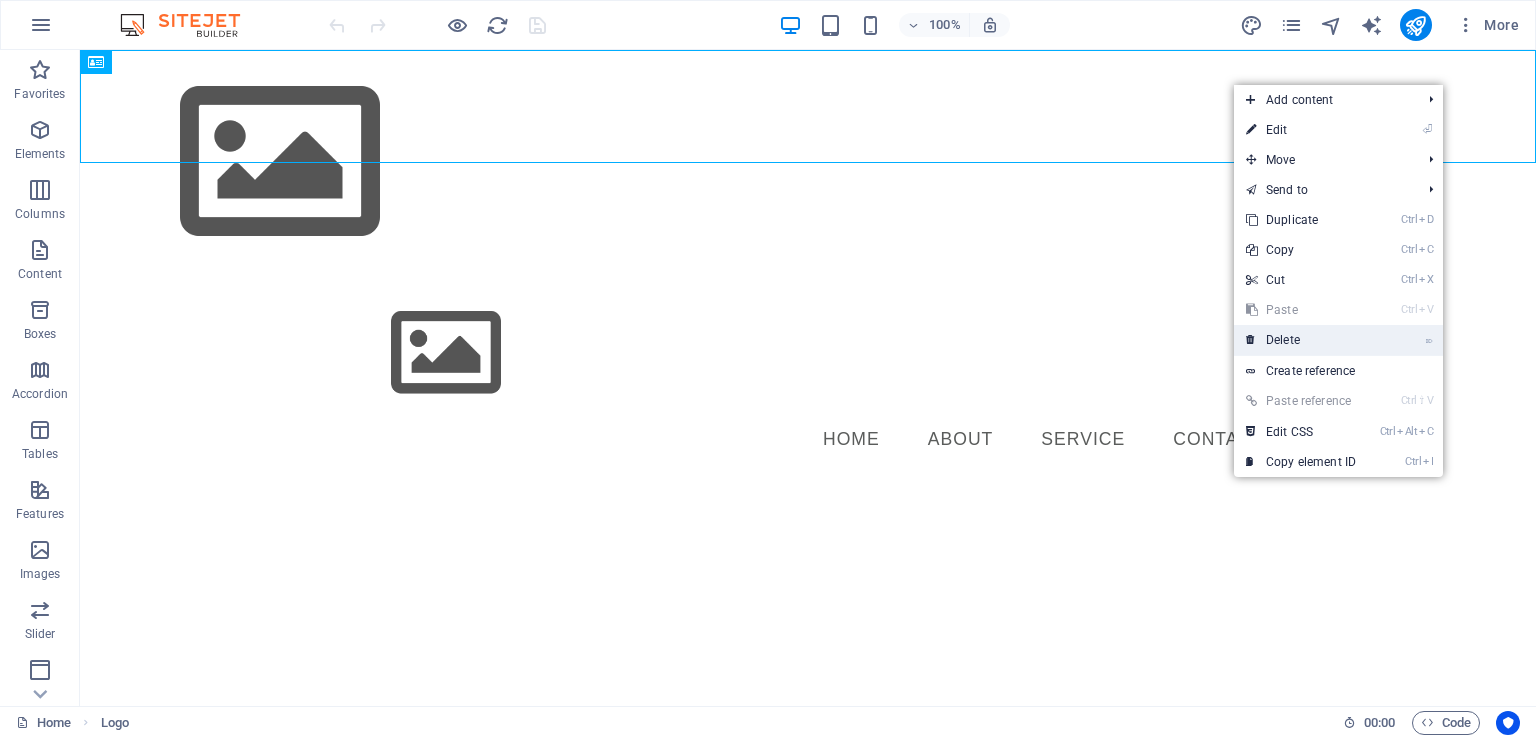 click on "⌦  Delete" at bounding box center [1301, 340] 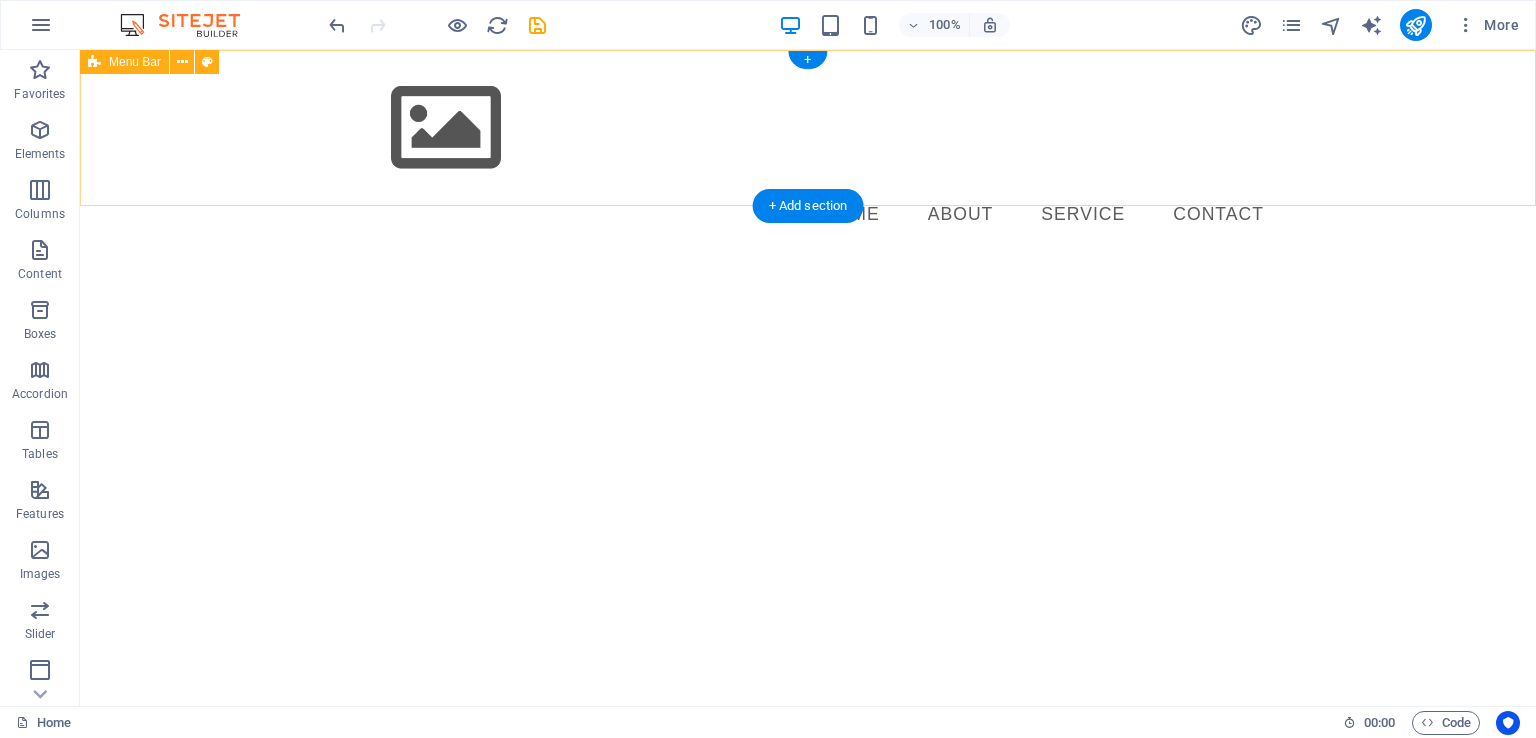 click on "Menu Home About Service Contact" at bounding box center (808, 152) 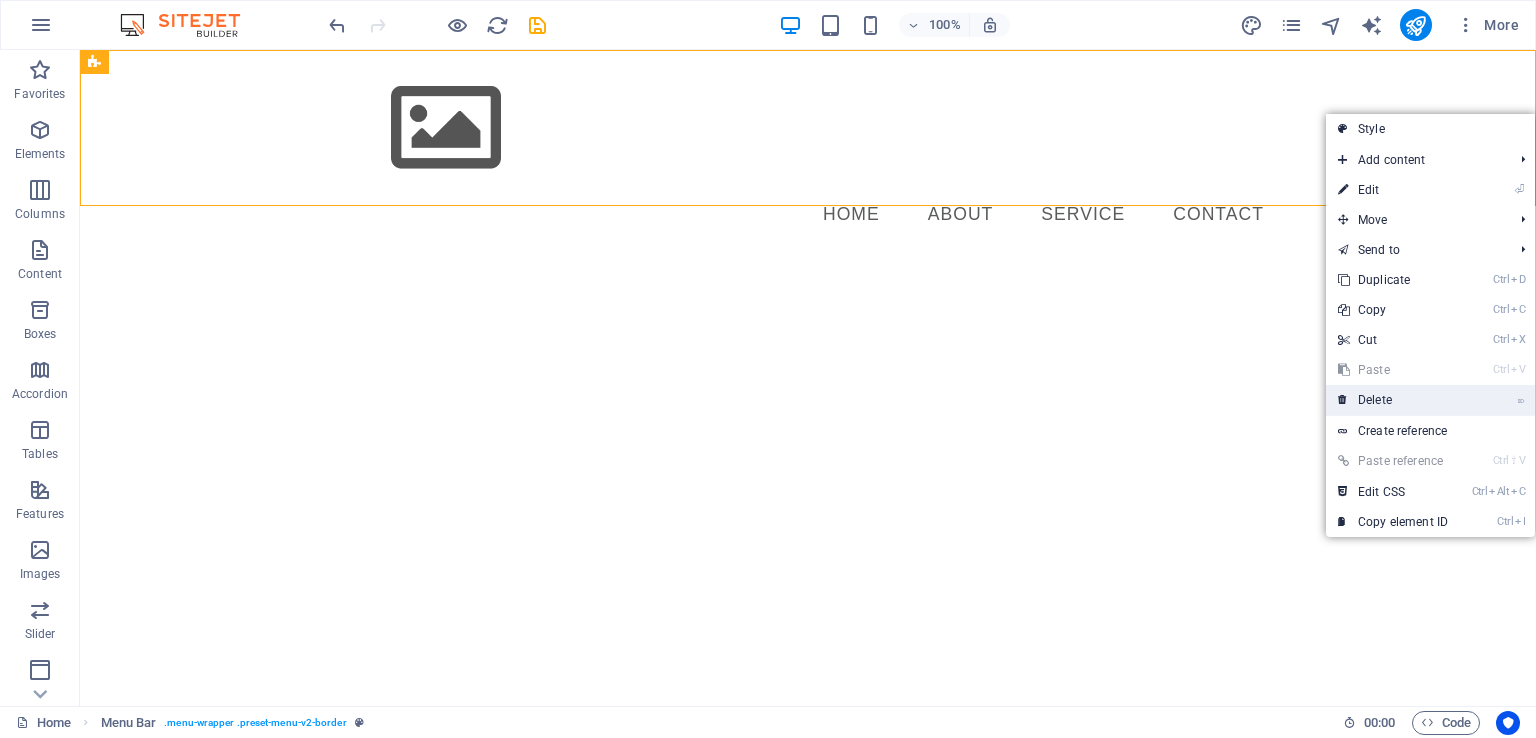 click on "⌦  Delete" at bounding box center [1393, 400] 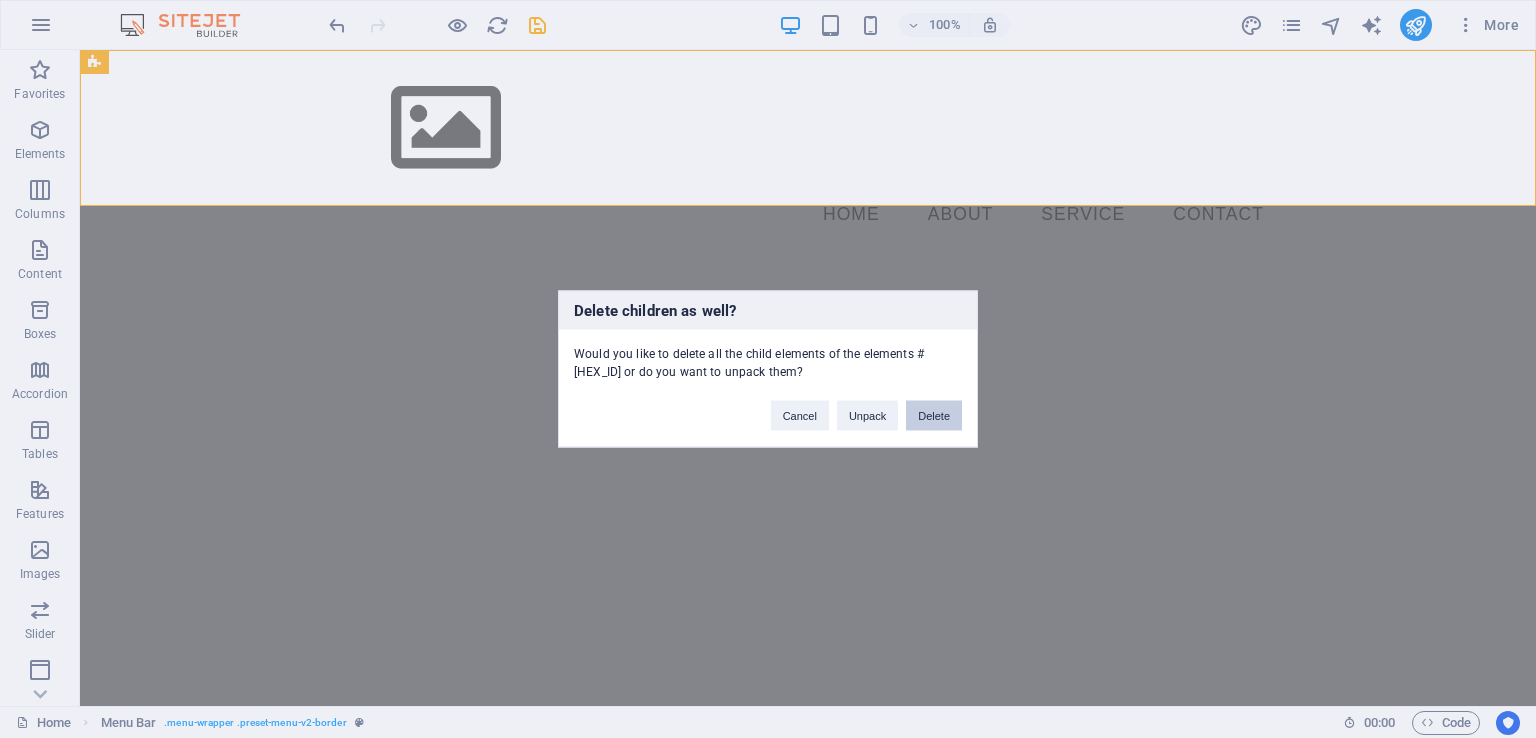 click on "Delete" at bounding box center (934, 416) 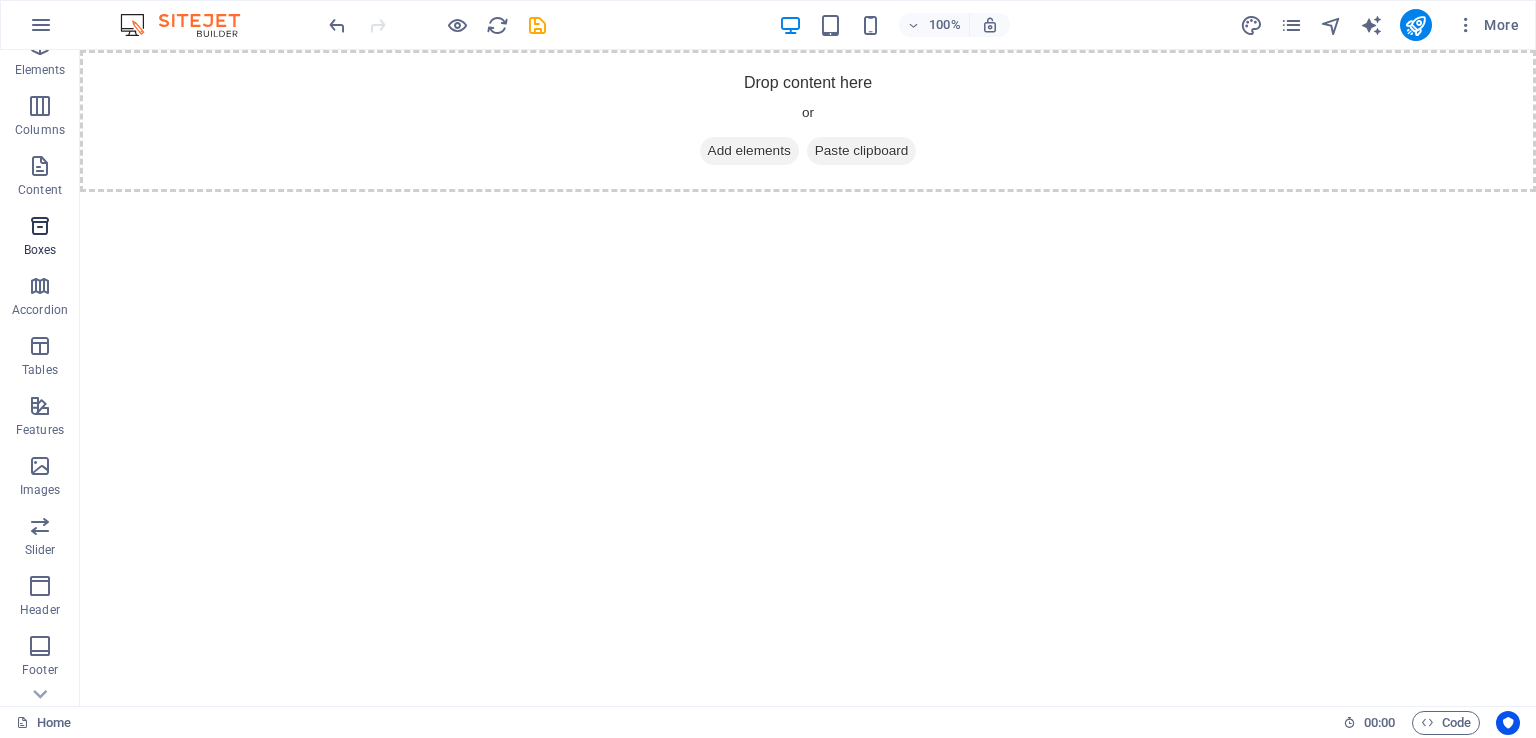 scroll, scrollTop: 84, scrollLeft: 0, axis: vertical 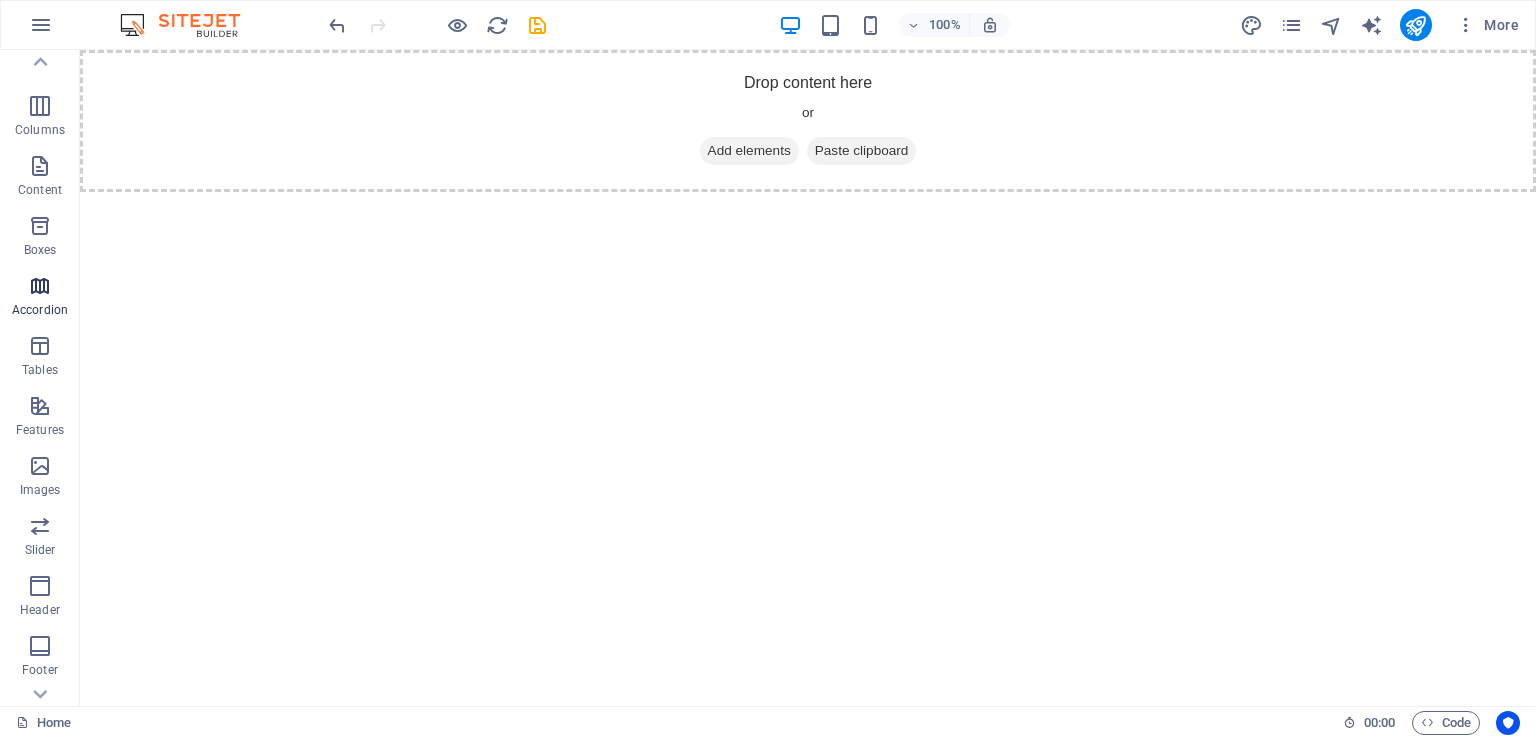 click on "Accordion" at bounding box center (40, 310) 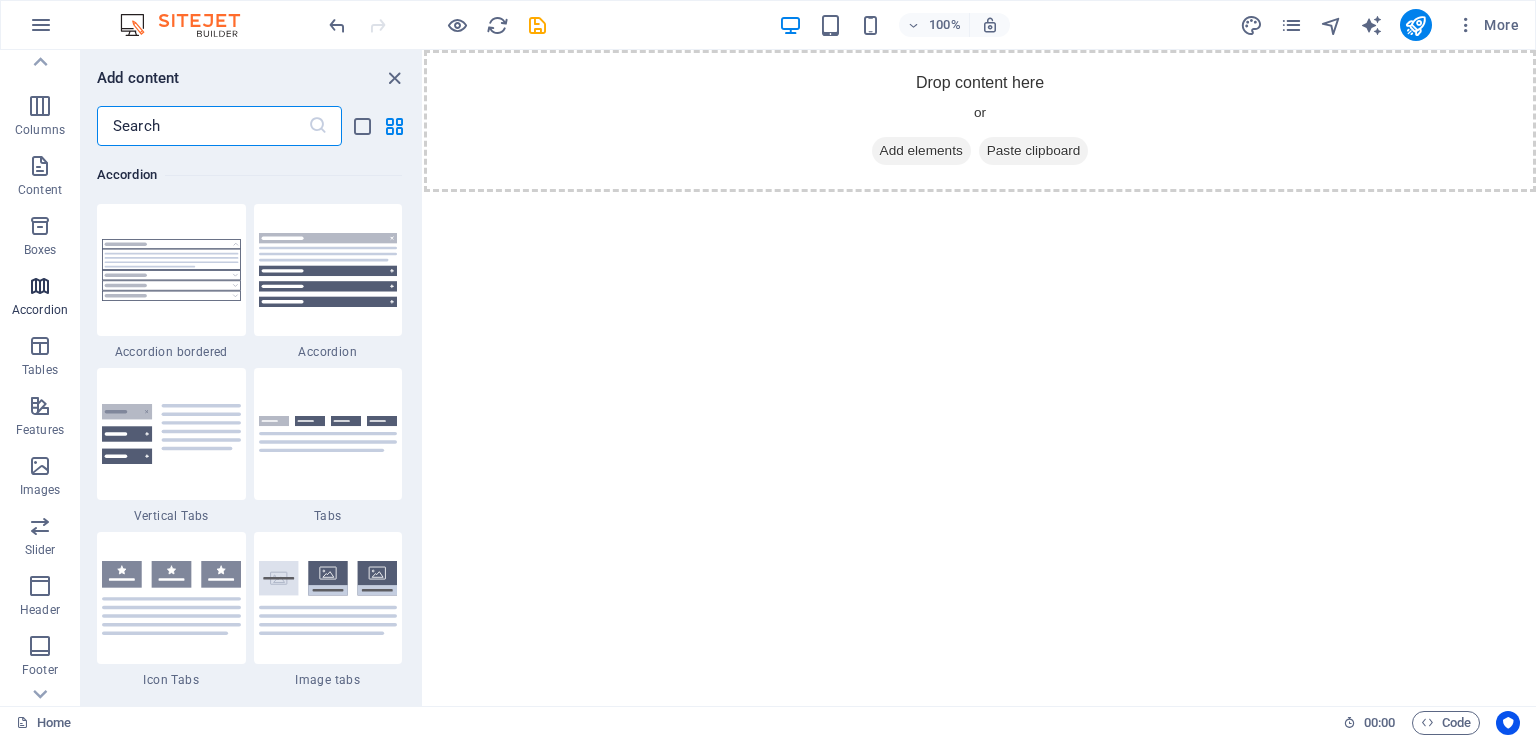 scroll, scrollTop: 6384, scrollLeft: 0, axis: vertical 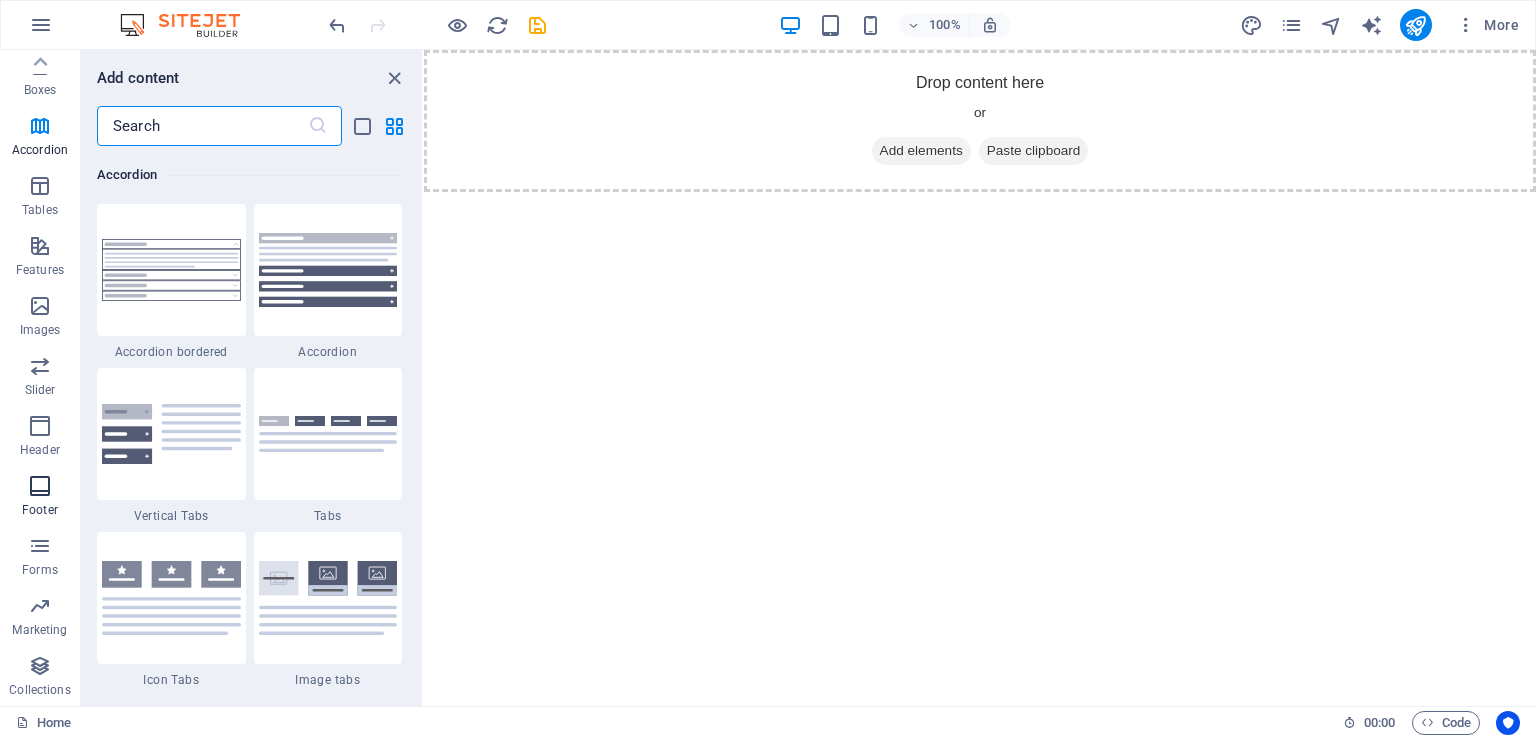click at bounding box center (40, 486) 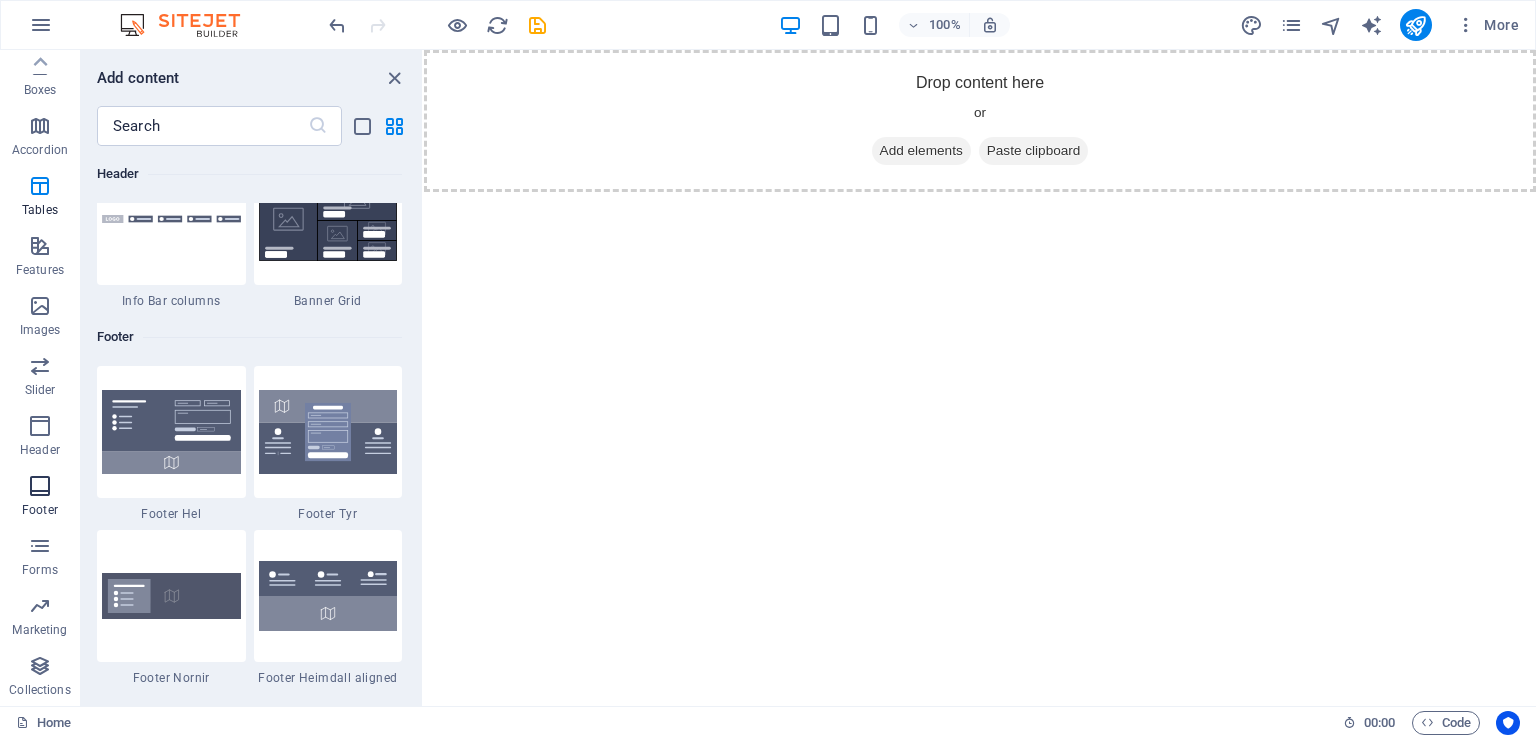 scroll, scrollTop: 13239, scrollLeft: 0, axis: vertical 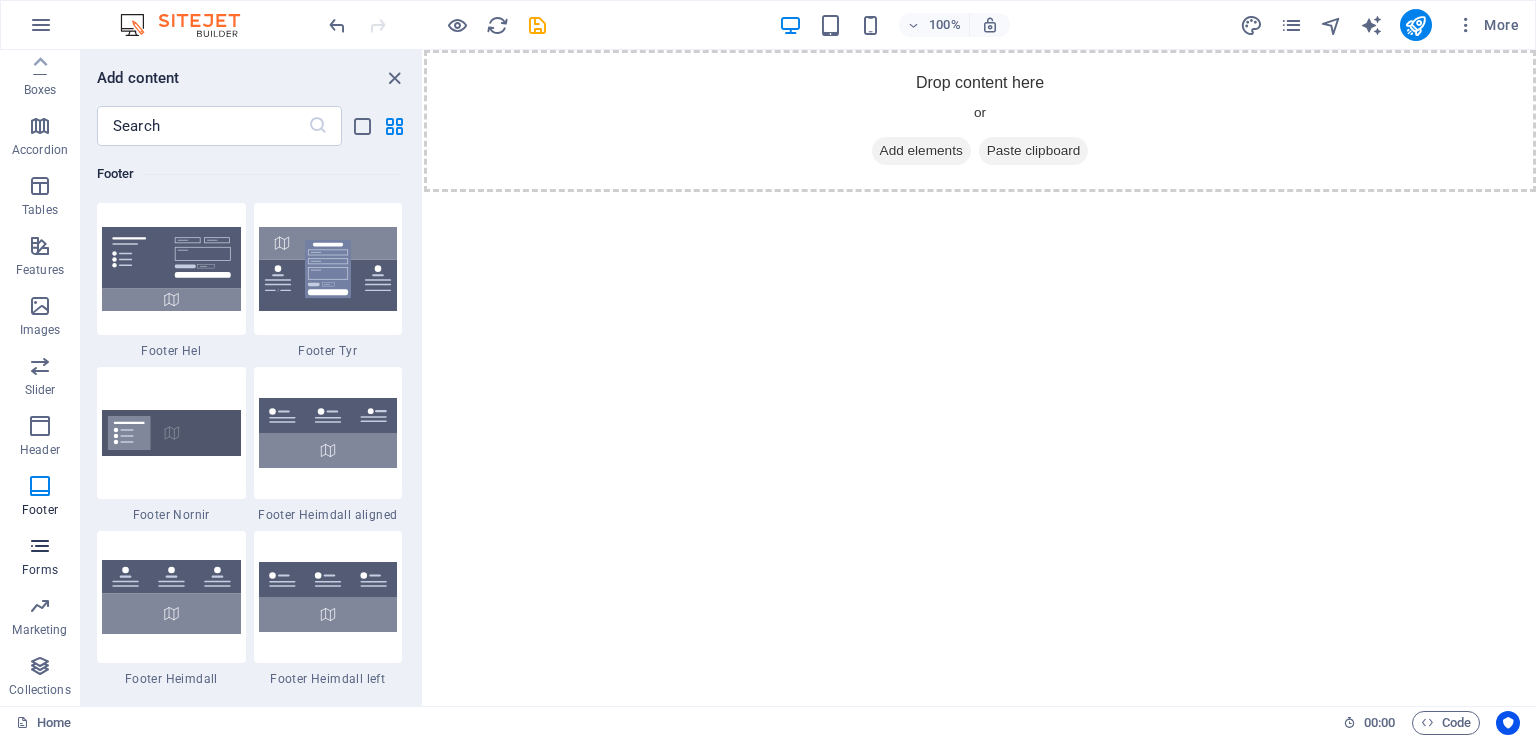 click at bounding box center (40, 546) 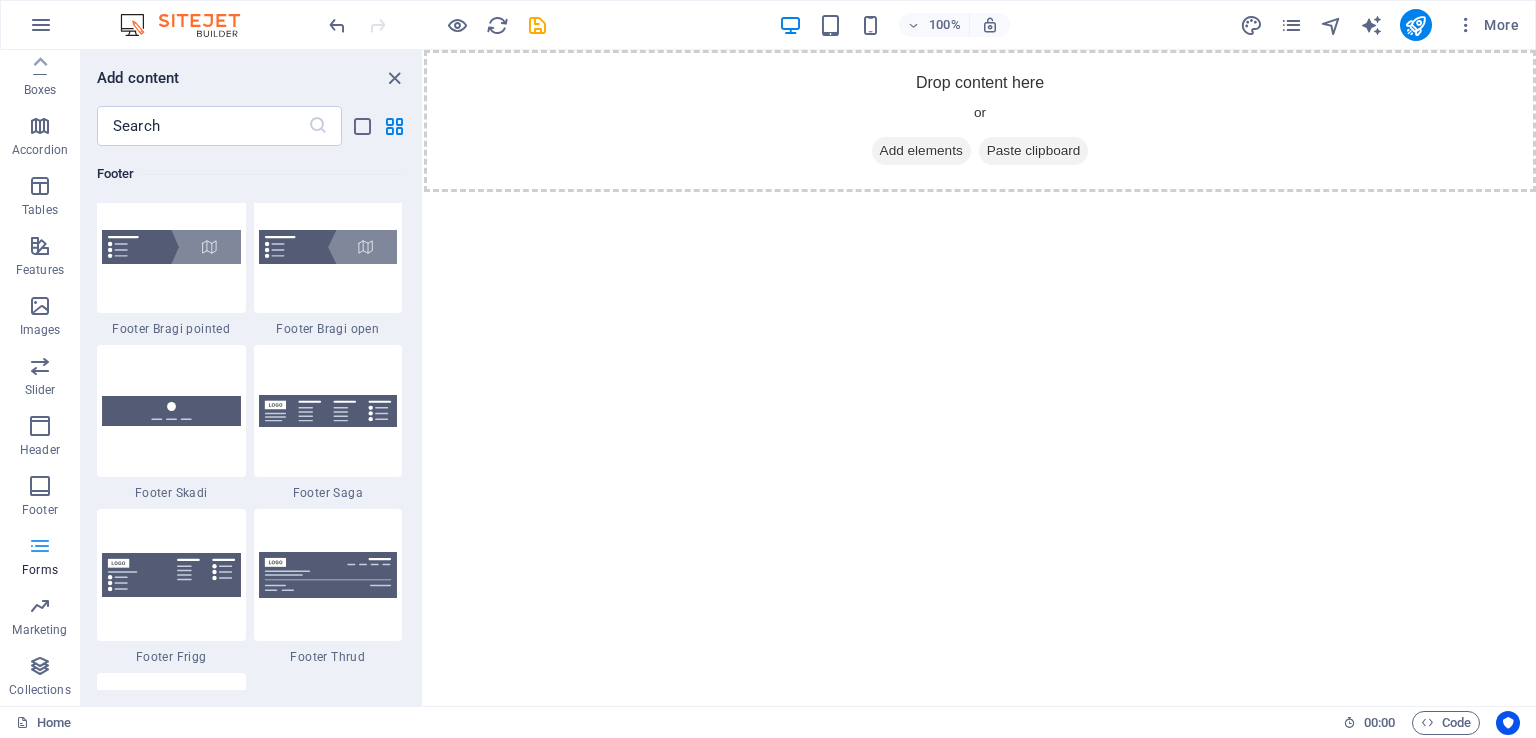 scroll, scrollTop: 14600, scrollLeft: 0, axis: vertical 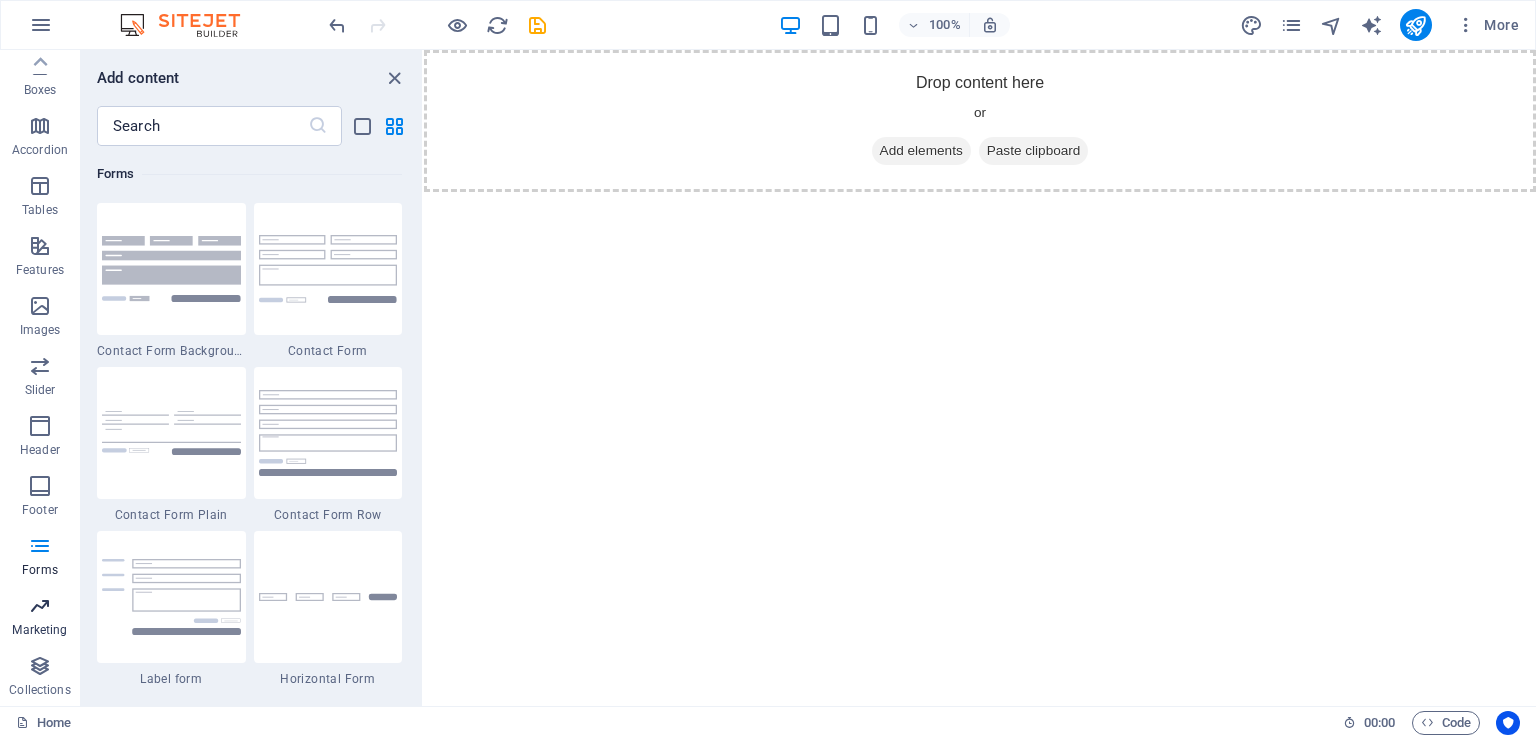 click on "Marketing" at bounding box center (39, 630) 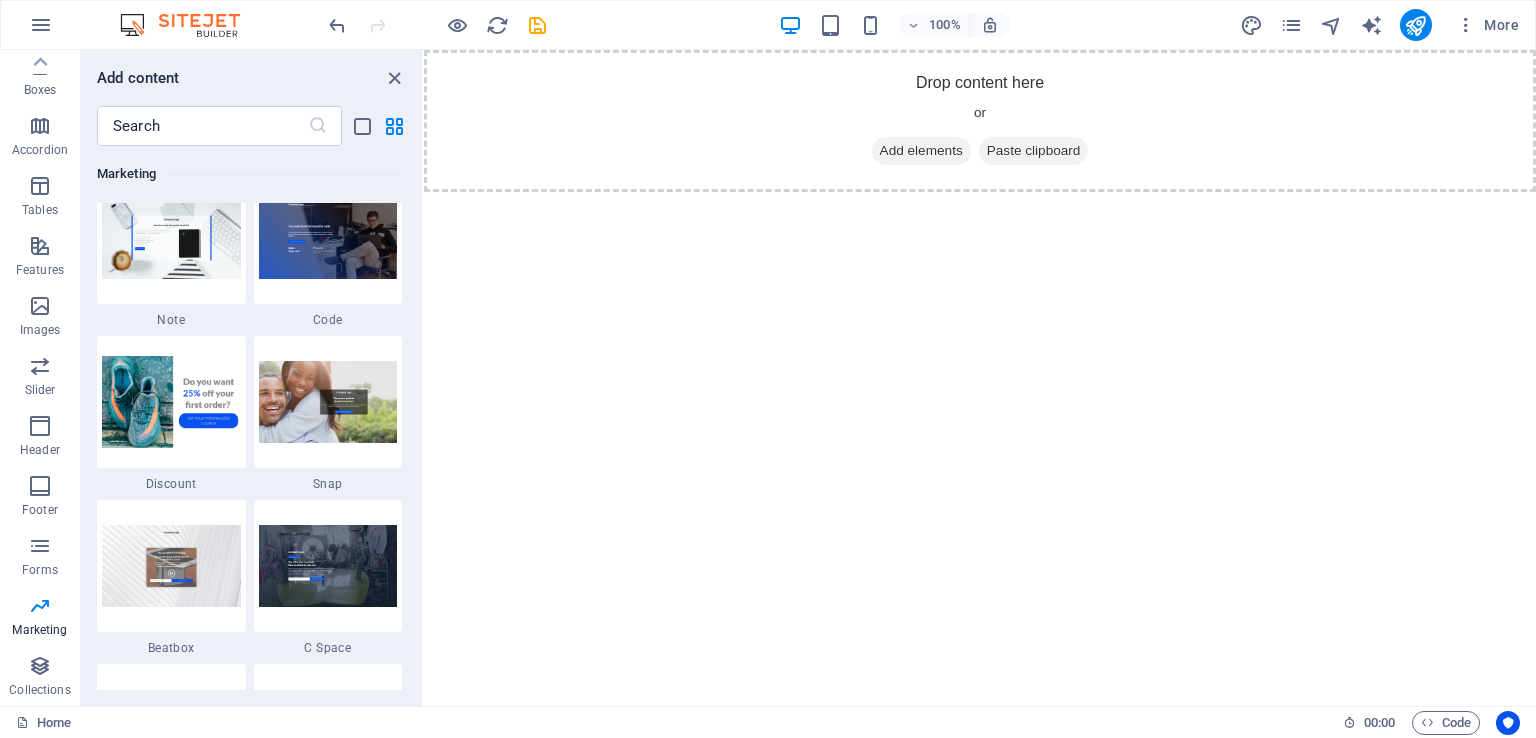 scroll, scrollTop: 17497, scrollLeft: 0, axis: vertical 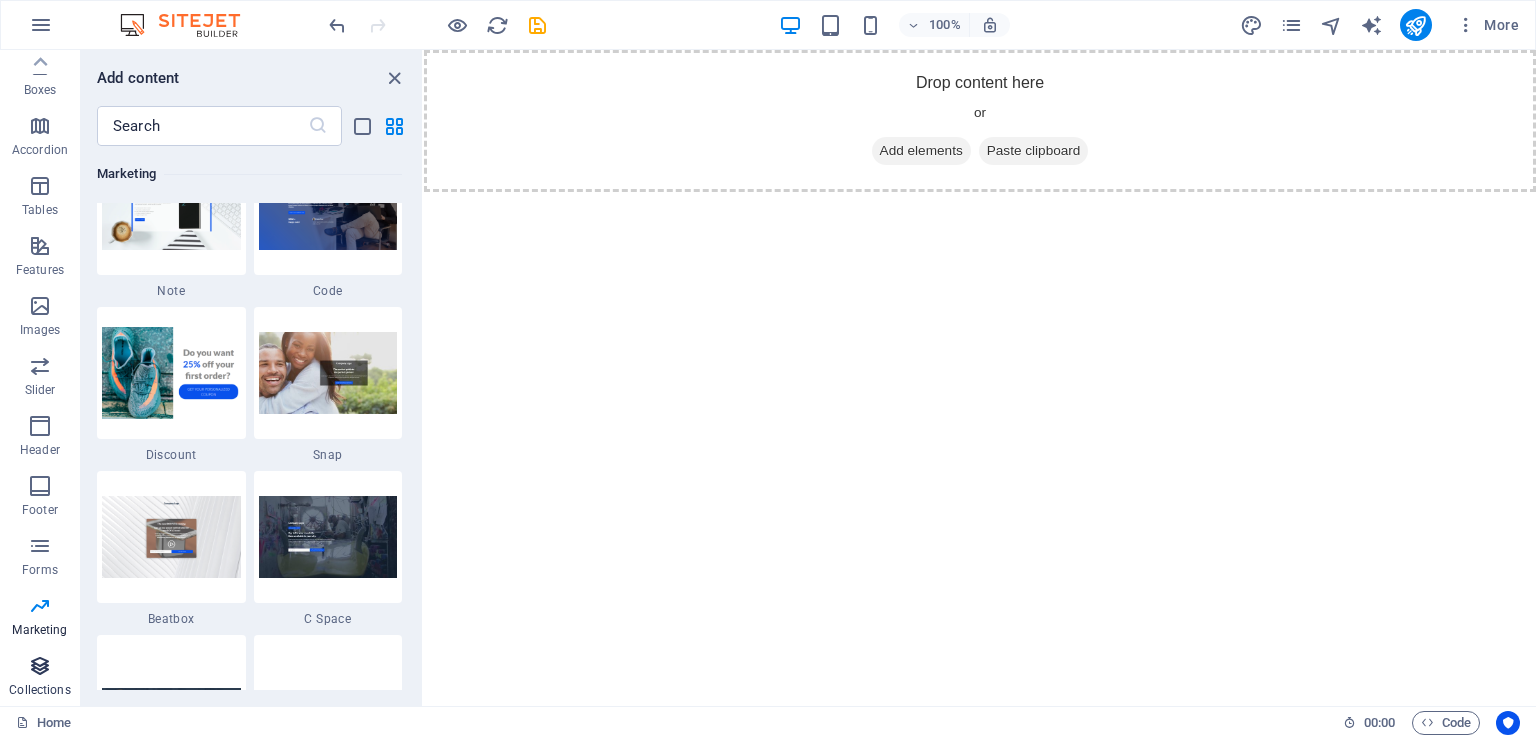 click on "Collections" at bounding box center (40, 678) 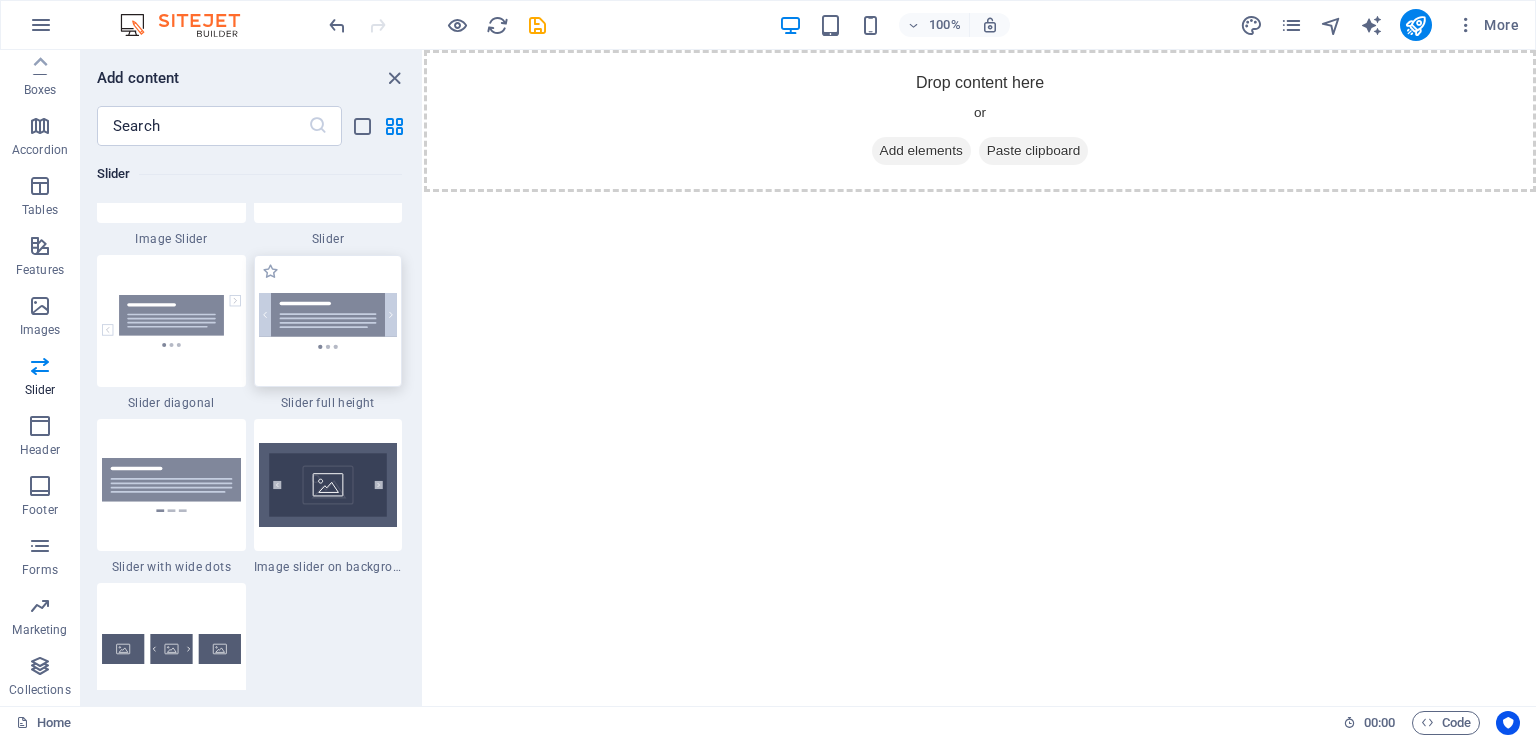 scroll, scrollTop: 11416, scrollLeft: 0, axis: vertical 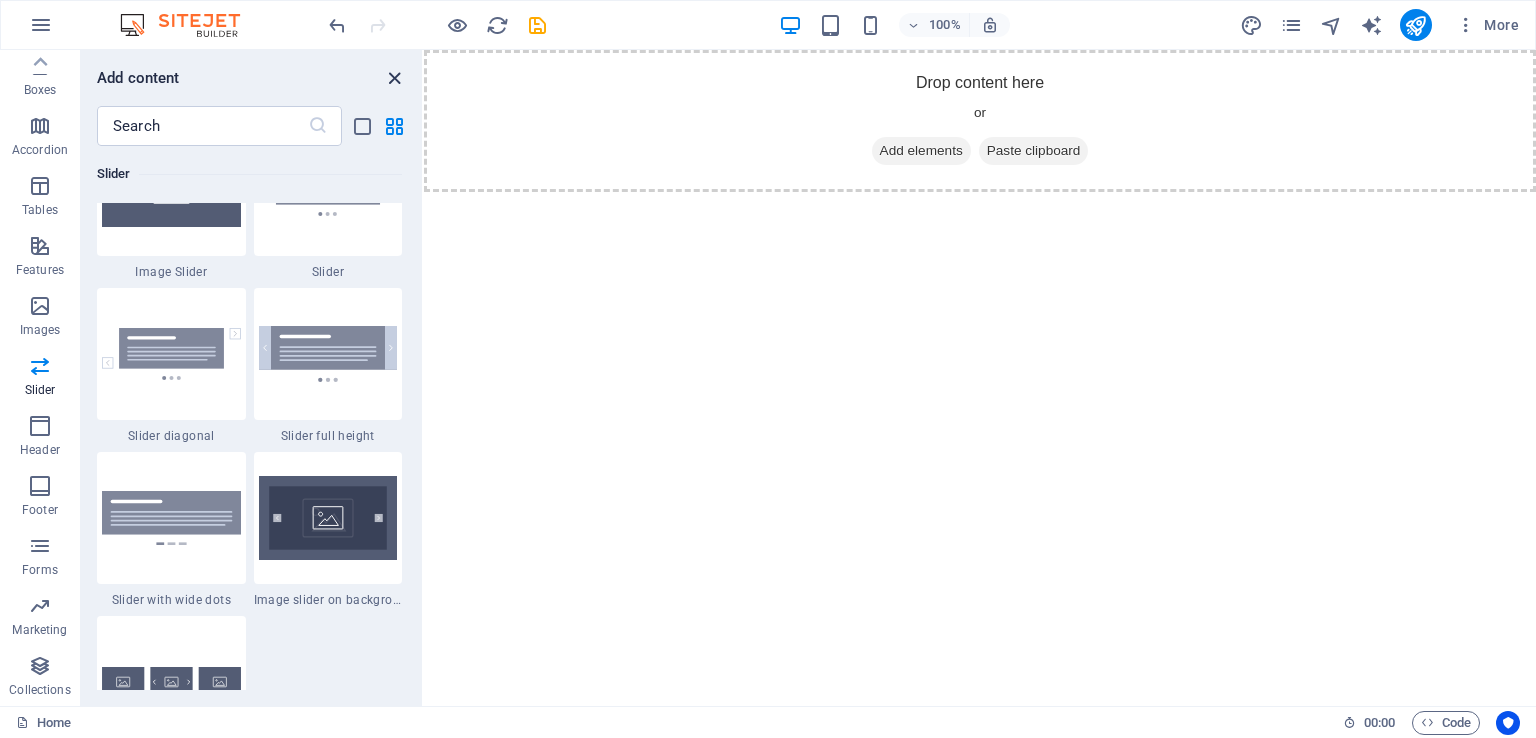 click at bounding box center (394, 78) 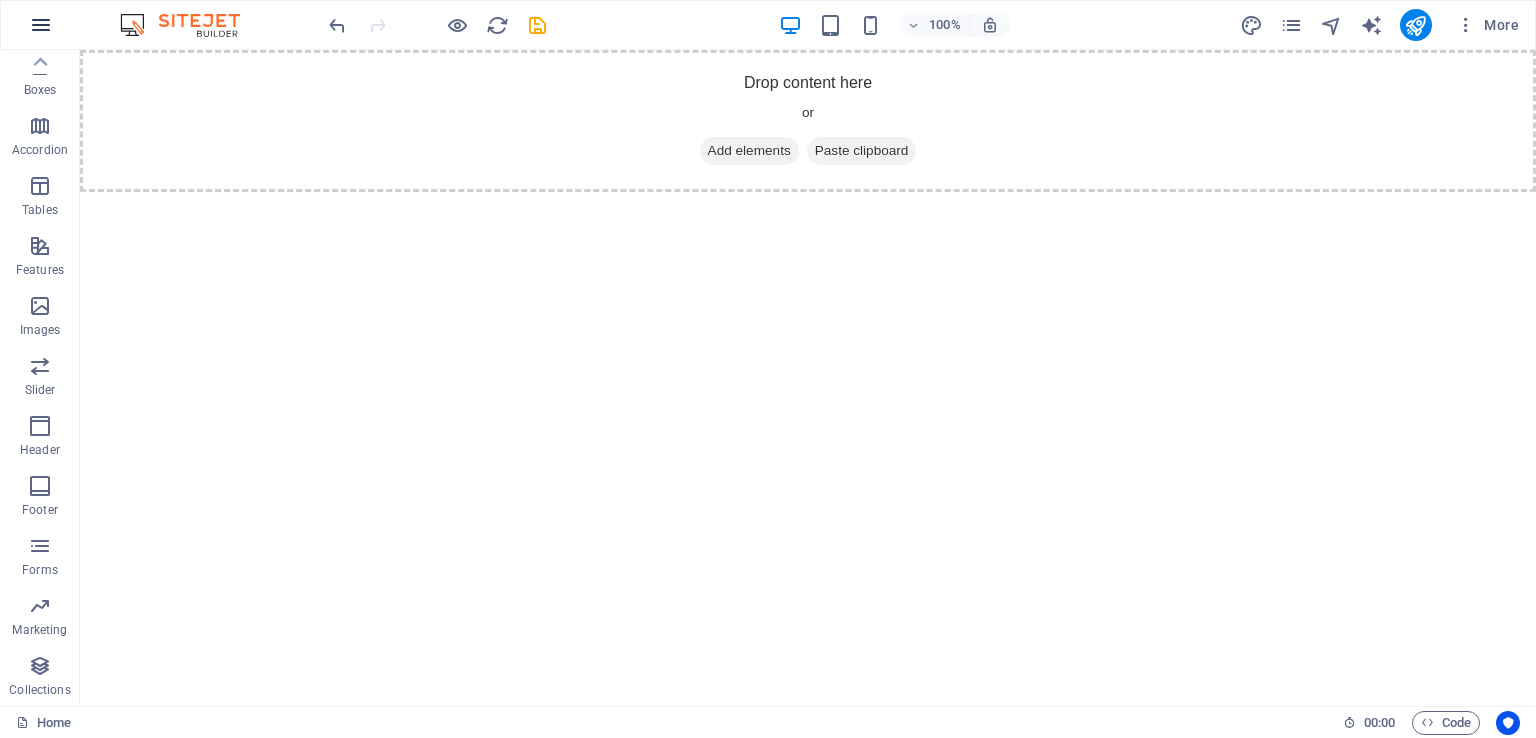 click at bounding box center [41, 25] 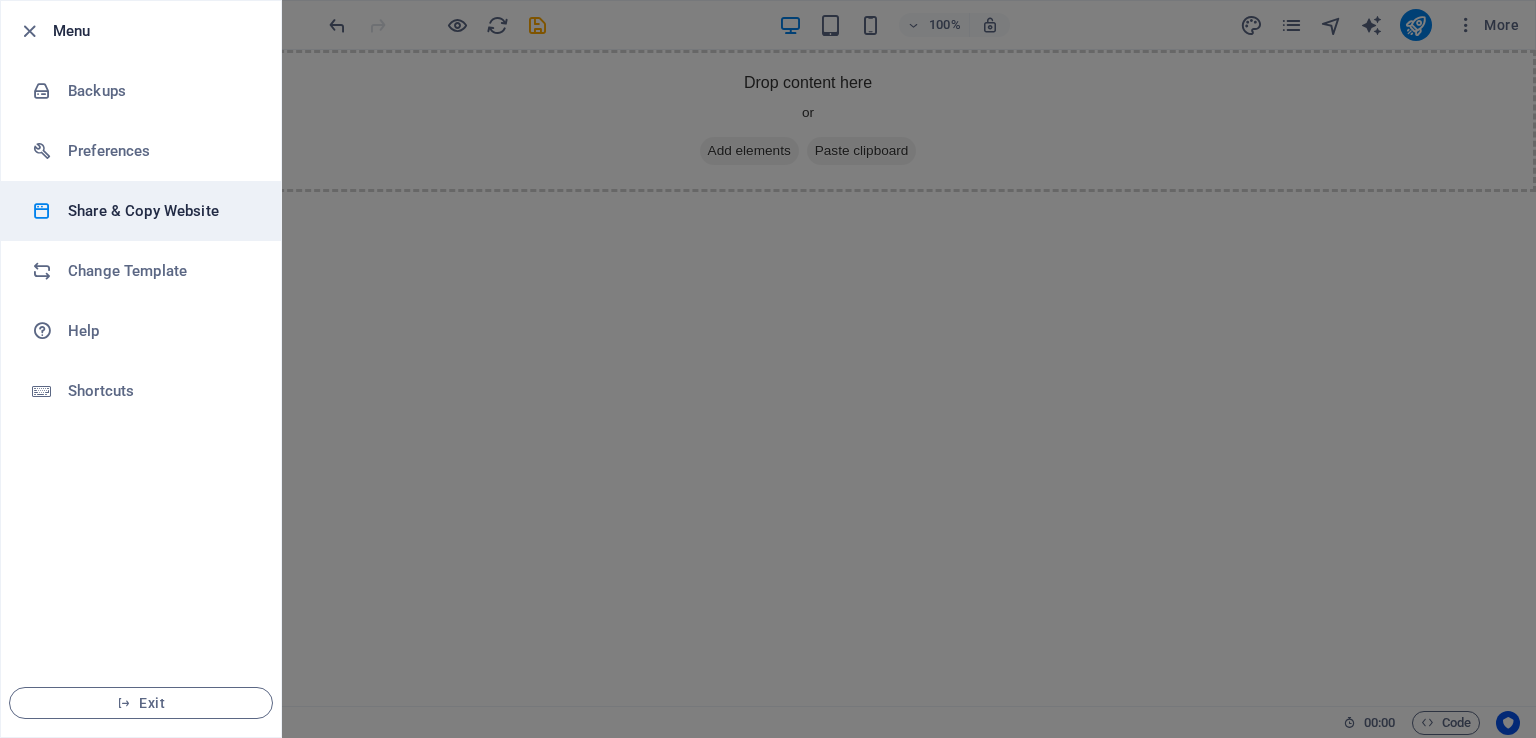click on "Share & Copy Website" at bounding box center (141, 211) 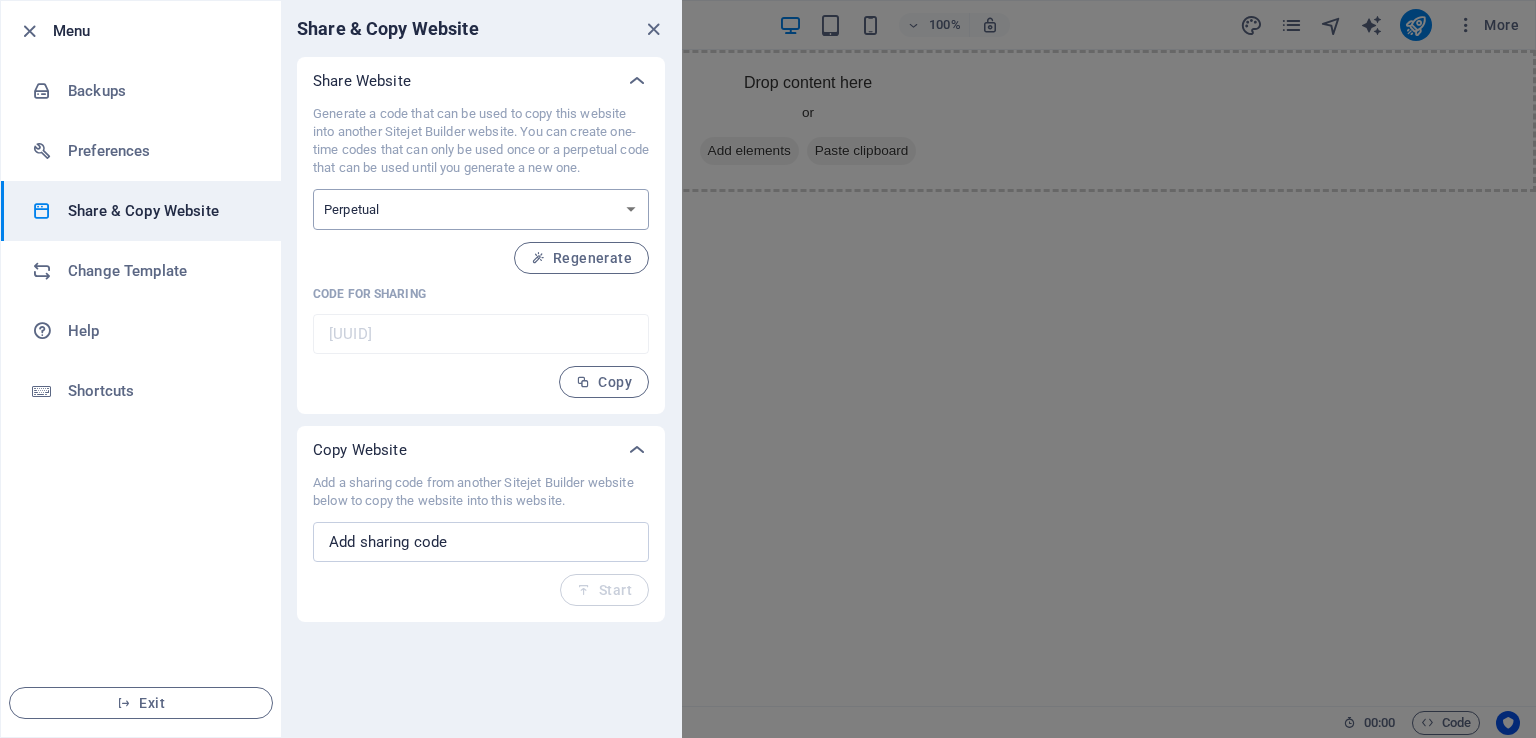 click on "One-time Perpetual" at bounding box center [481, 209] 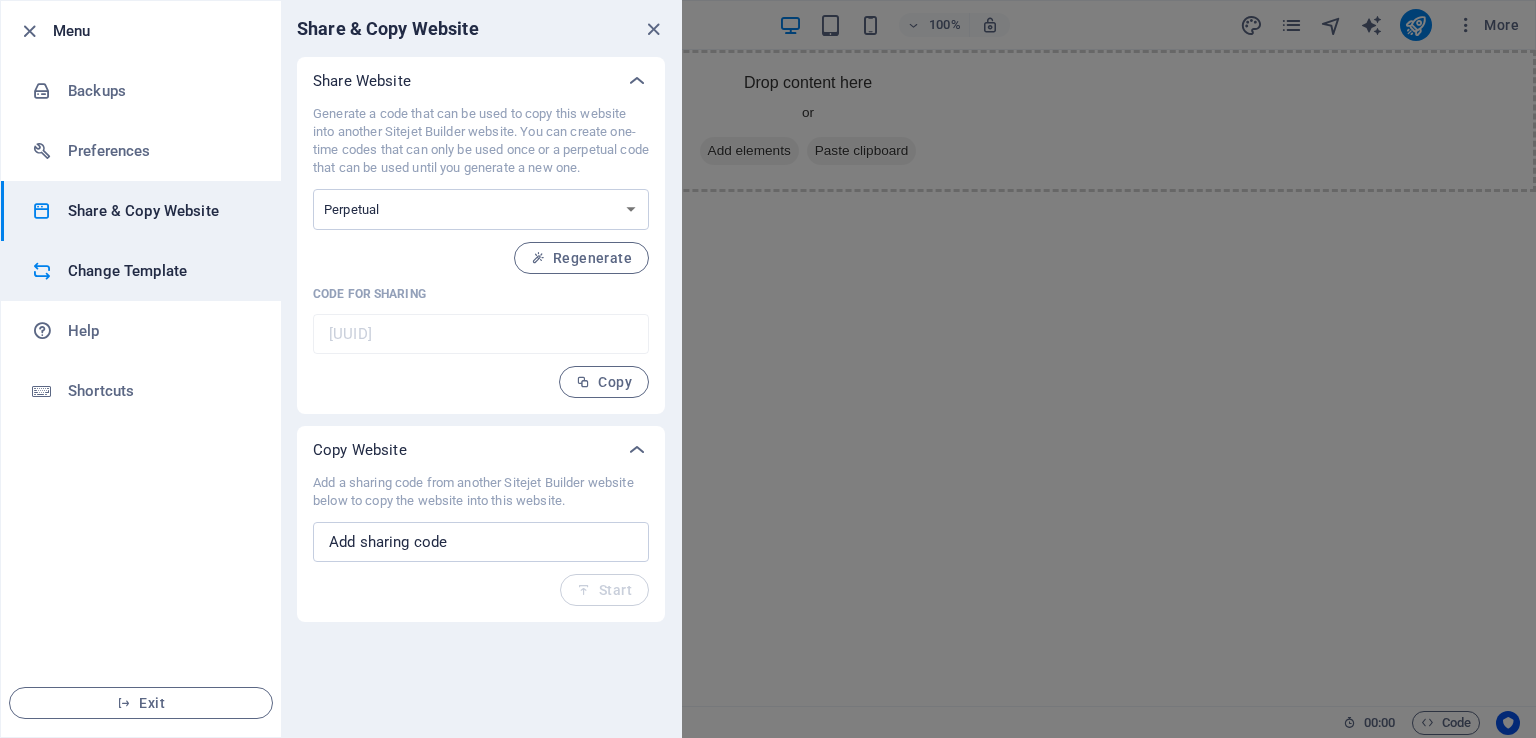 click on "Change Template" at bounding box center (160, 271) 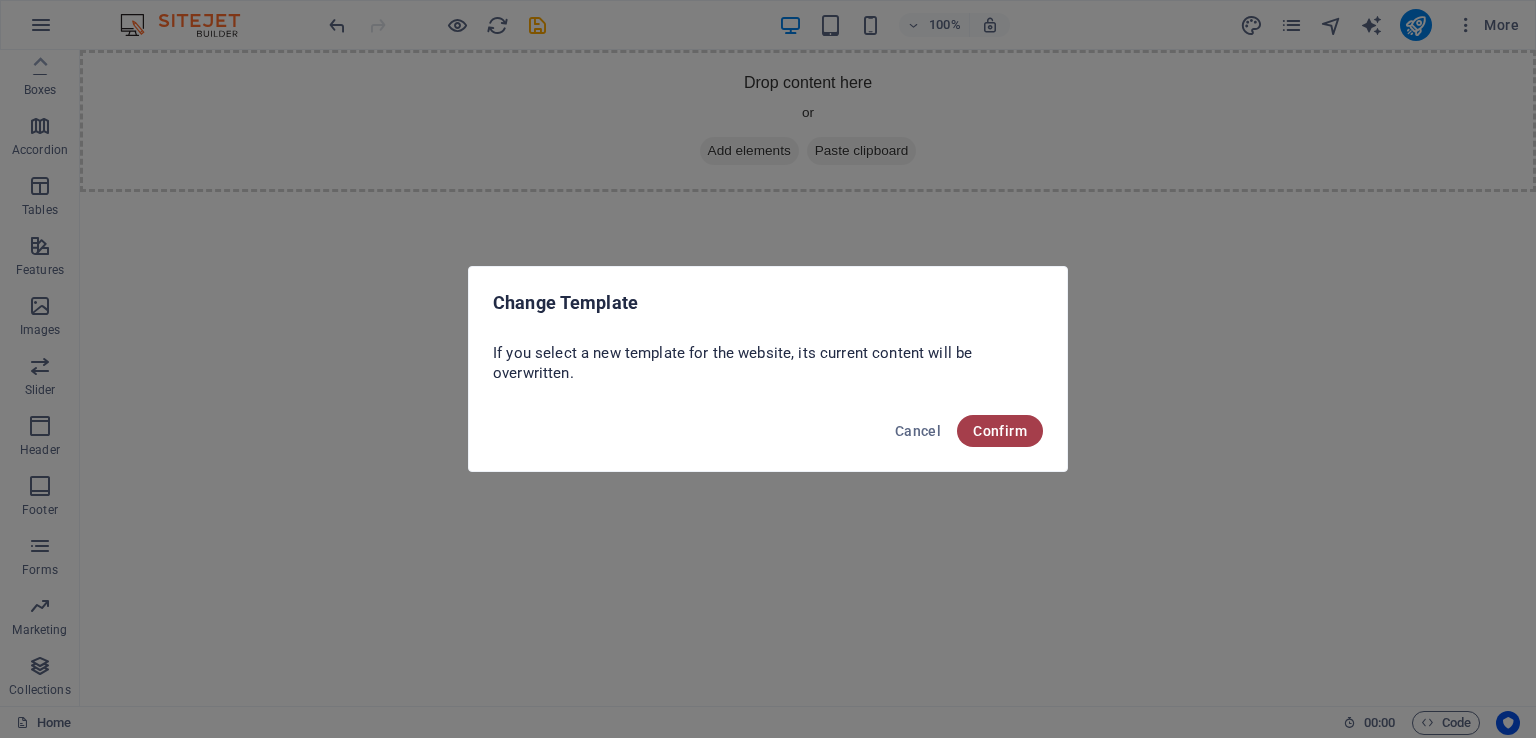 click on "Confirm" at bounding box center [1000, 431] 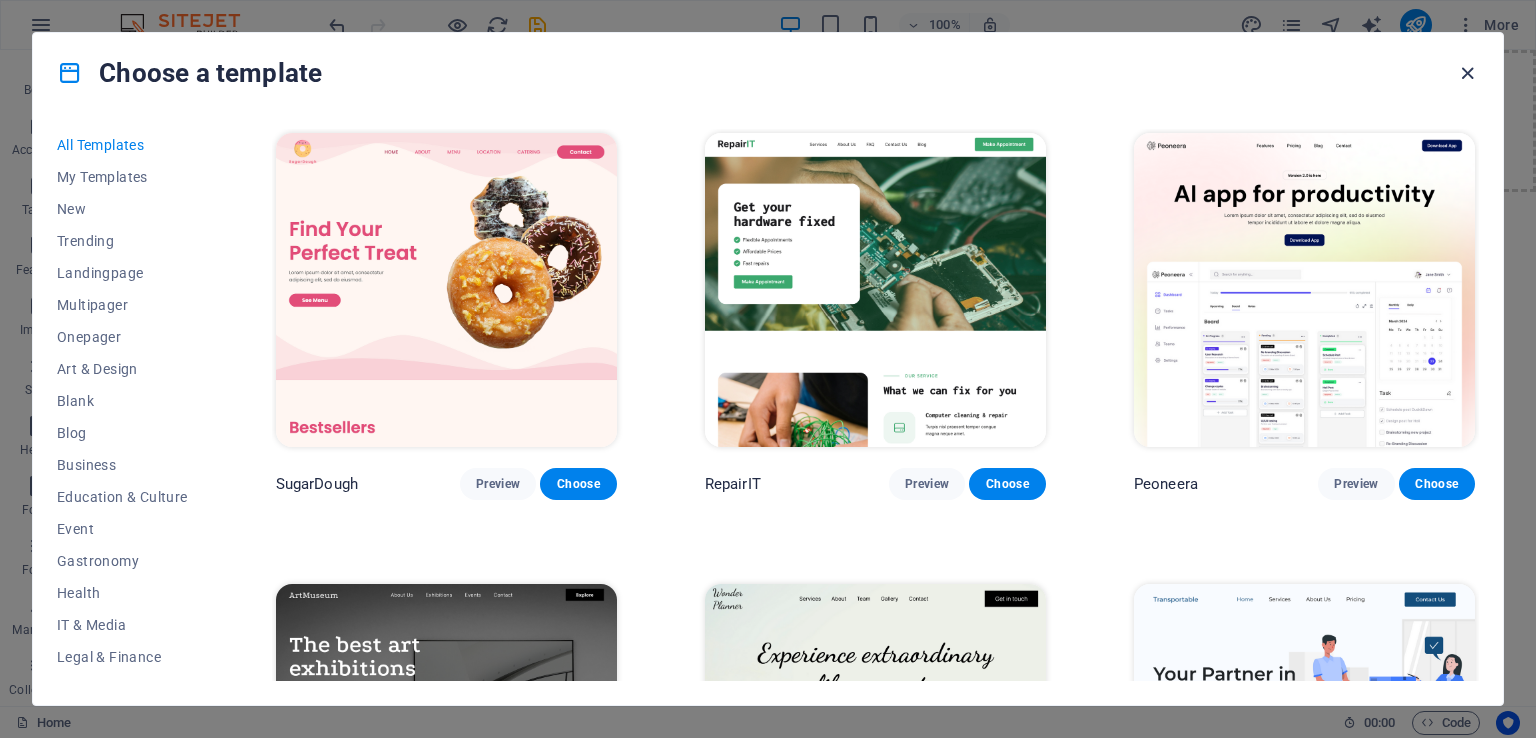 click at bounding box center (1467, 73) 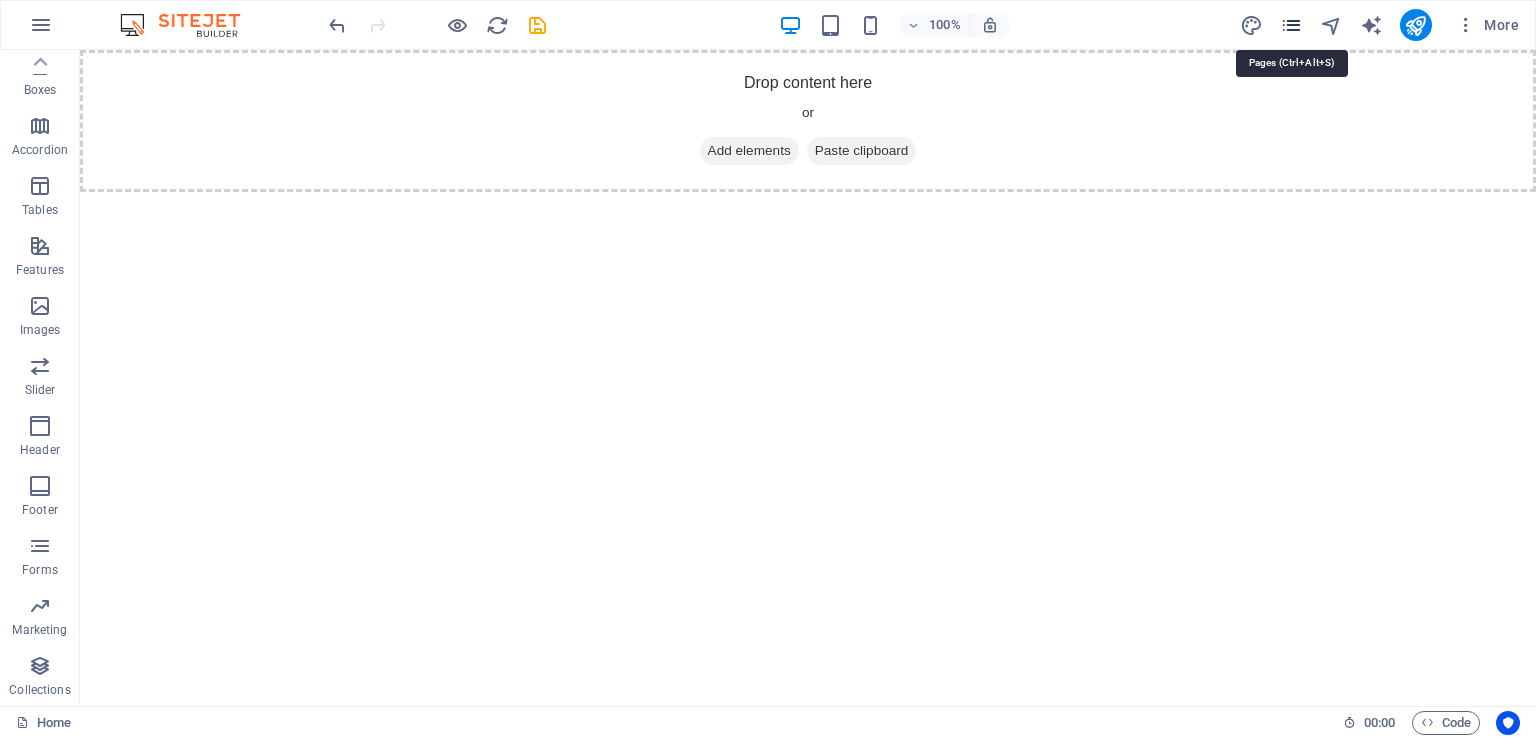 click at bounding box center [1291, 25] 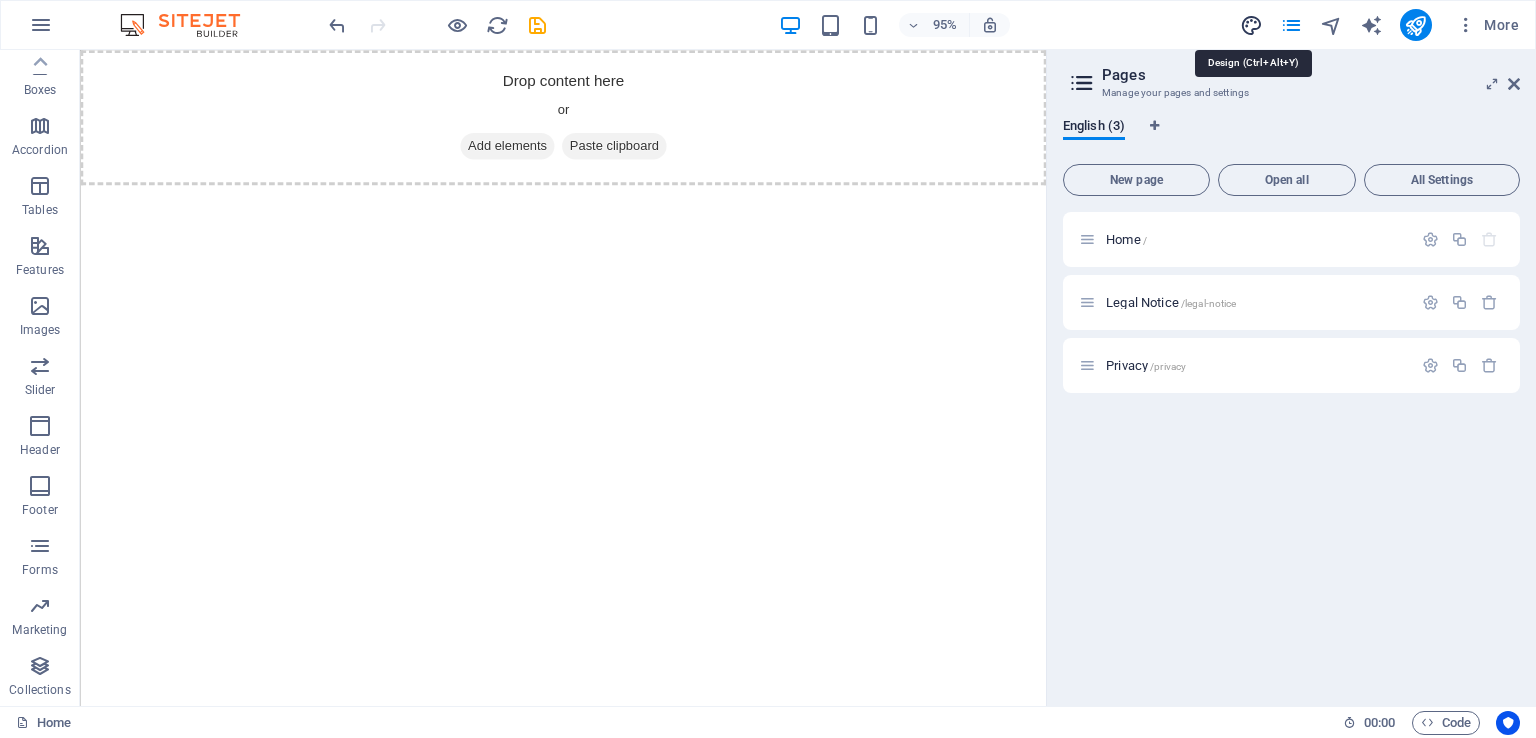 click at bounding box center [1251, 25] 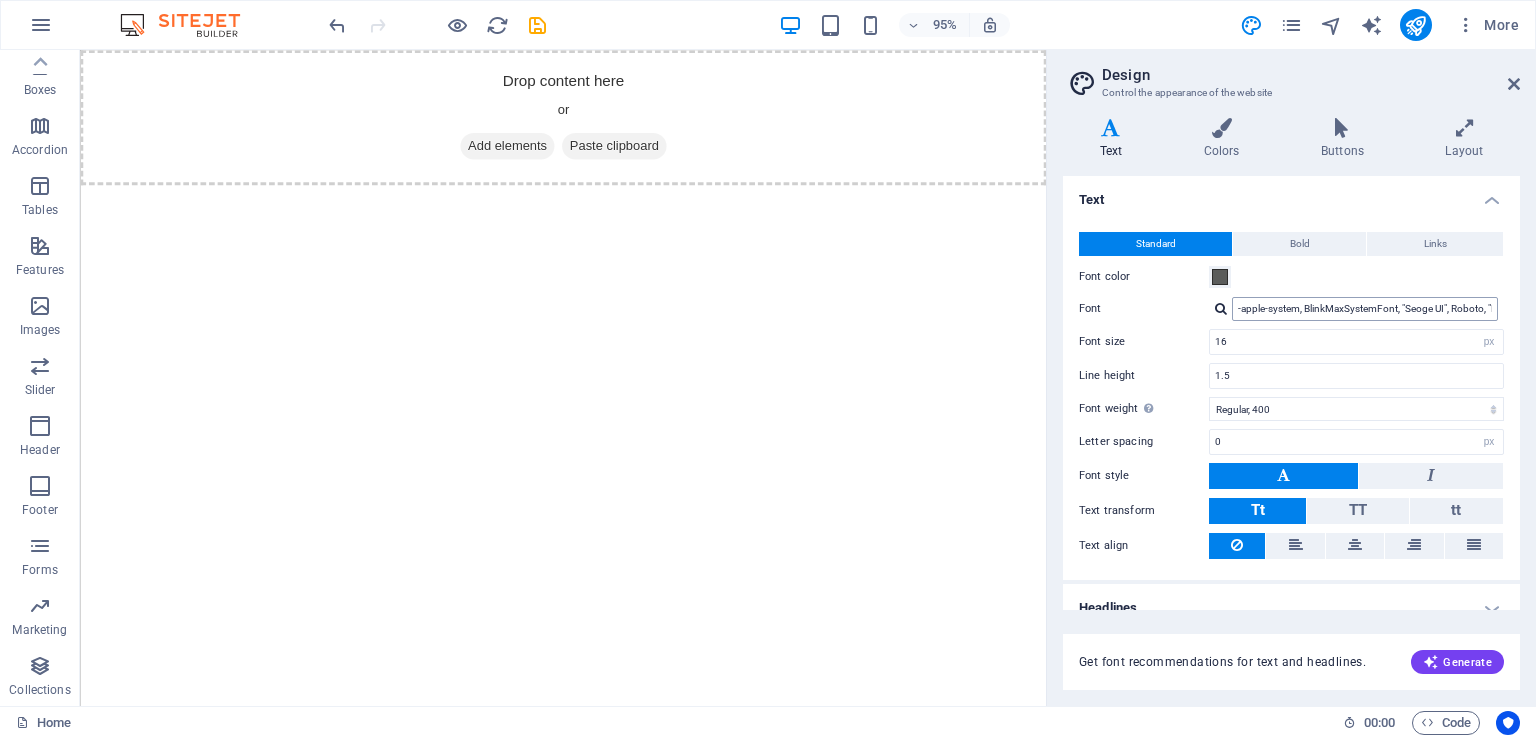 scroll, scrollTop: 19, scrollLeft: 0, axis: vertical 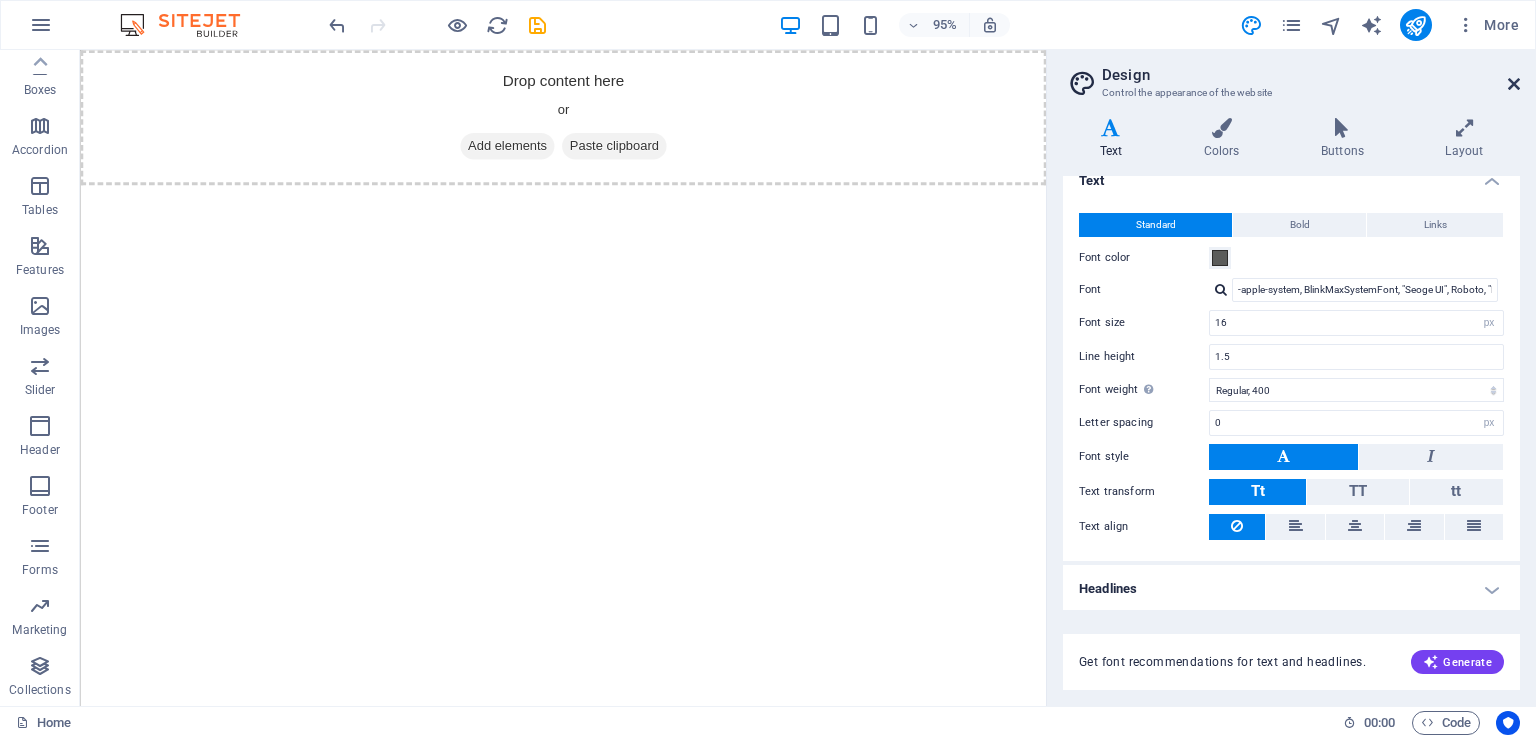 click at bounding box center (1514, 84) 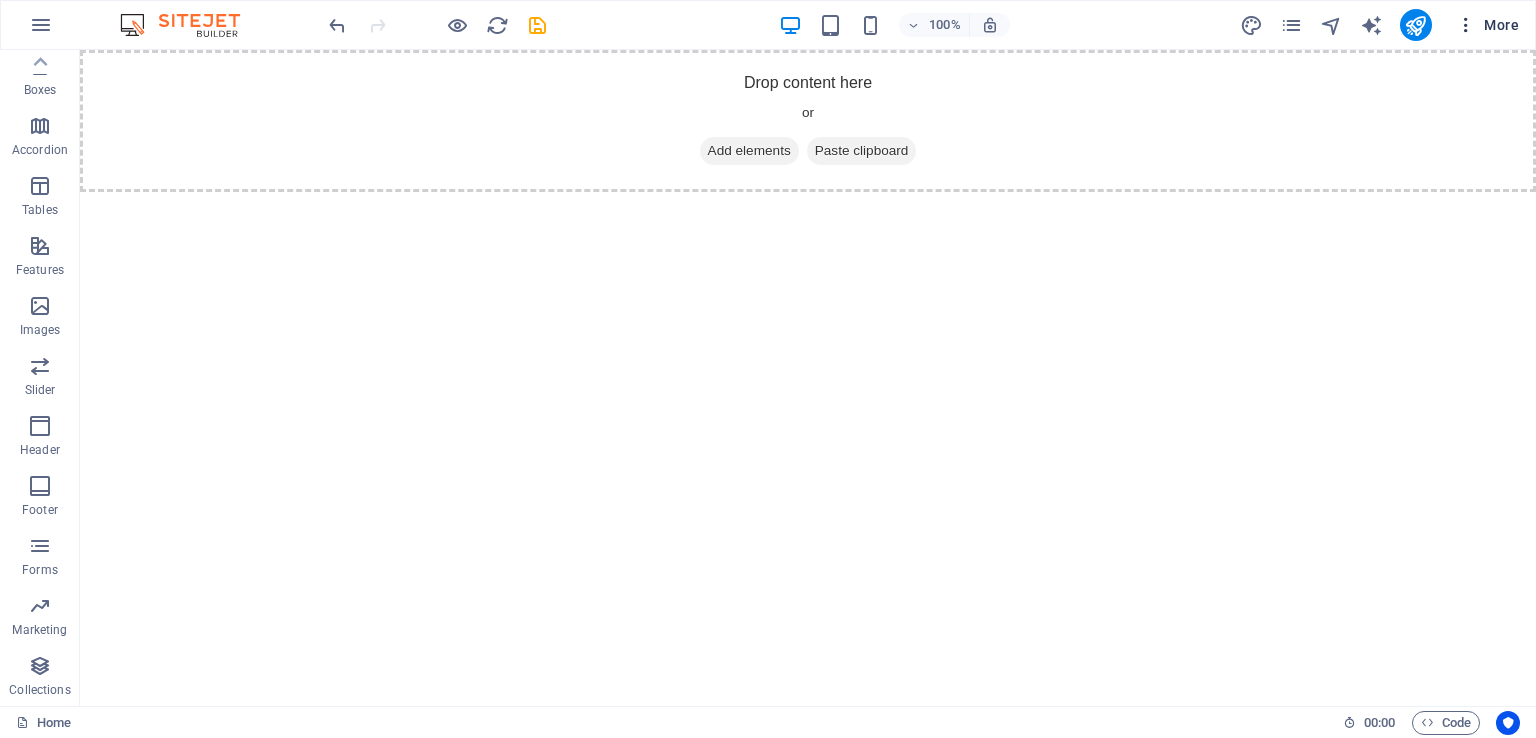 click at bounding box center [1466, 25] 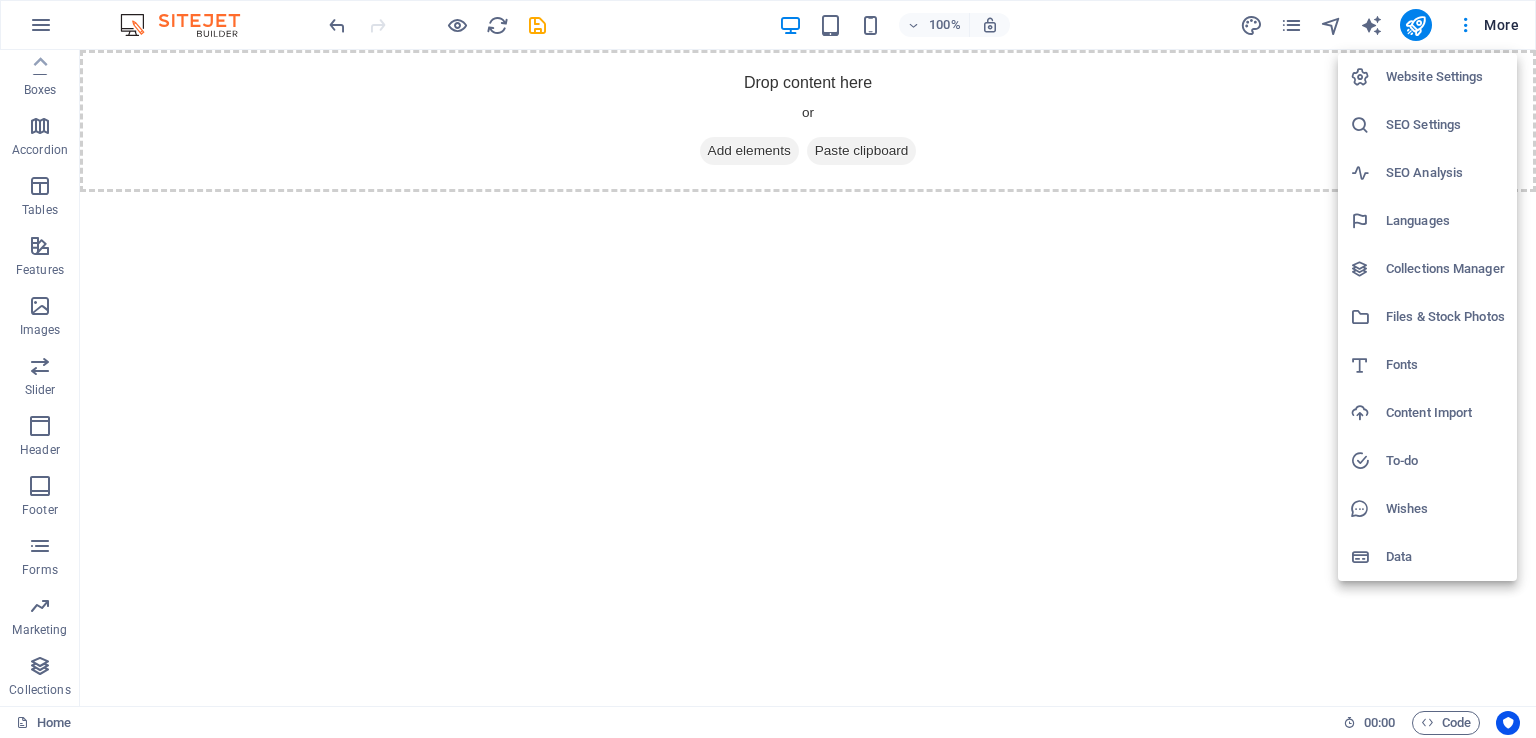 click on "Website Settings" at bounding box center (1445, 77) 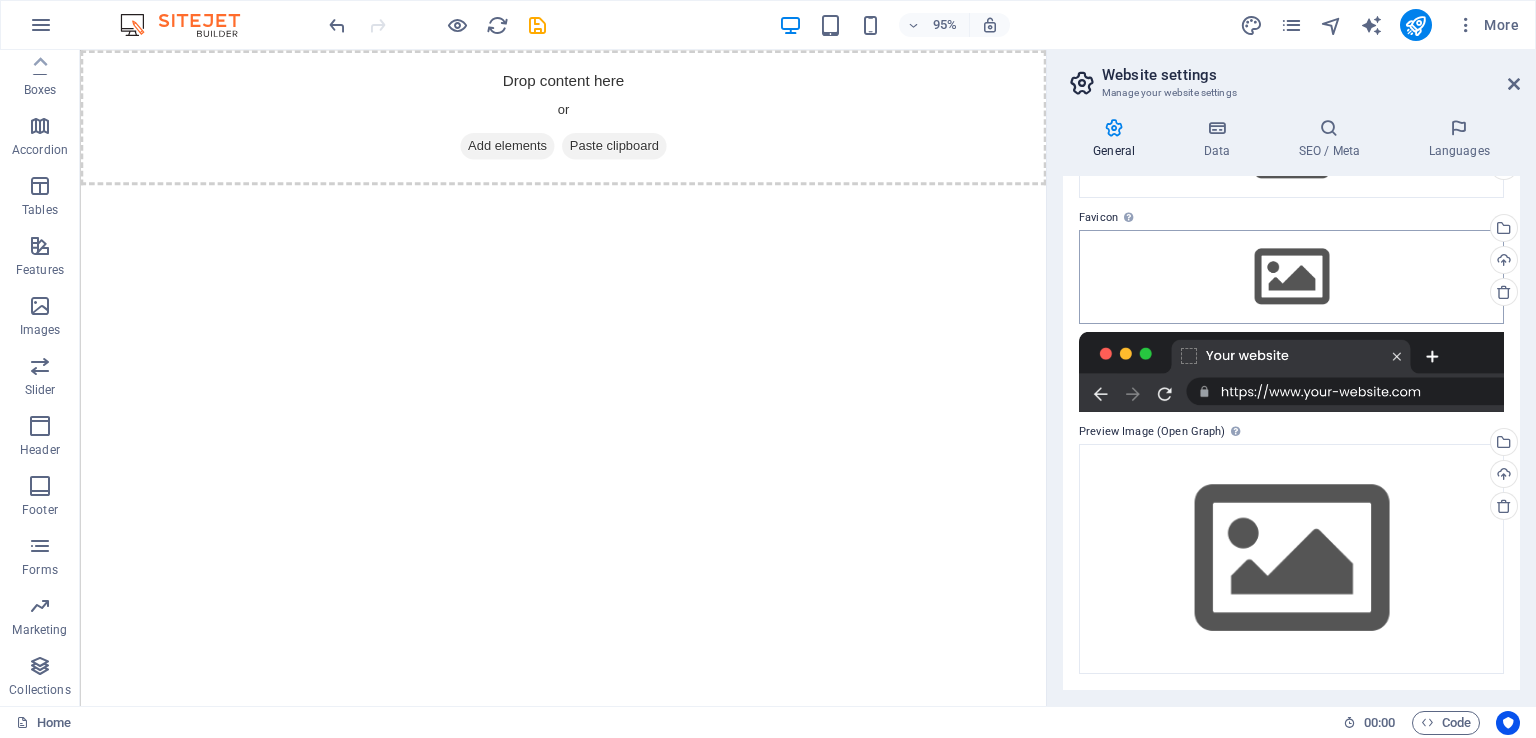 scroll, scrollTop: 0, scrollLeft: 0, axis: both 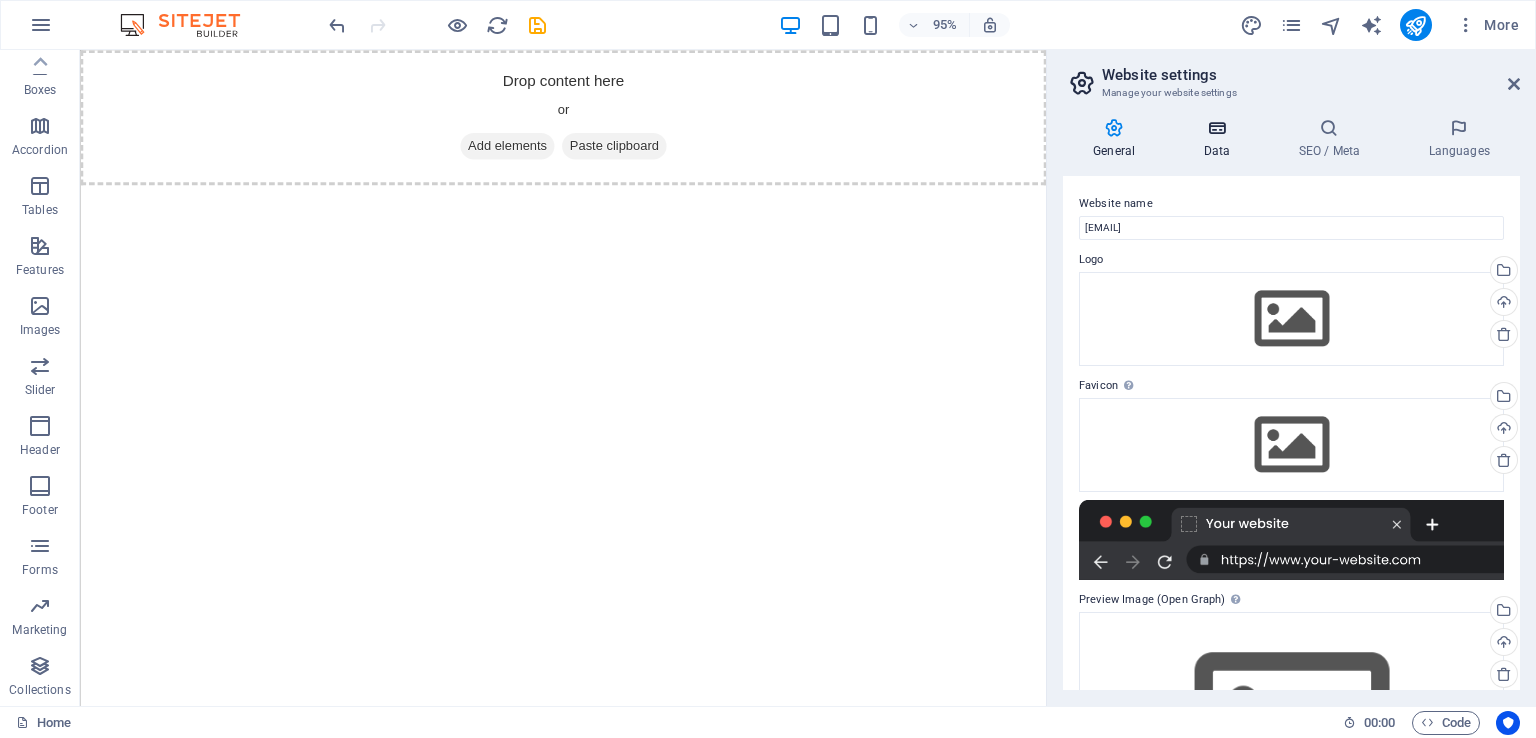 click at bounding box center (1216, 128) 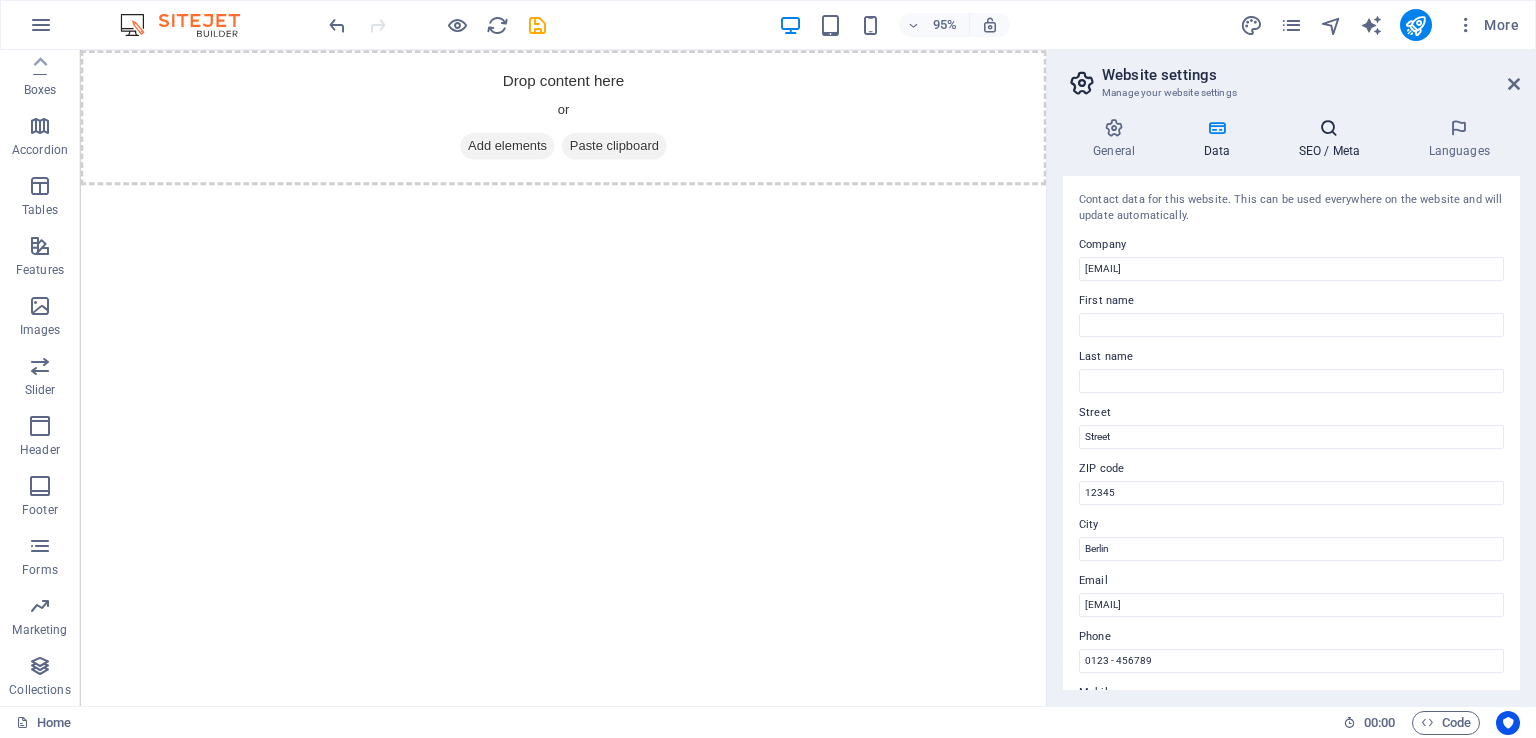 click on "SEO / Meta" at bounding box center [1333, 139] 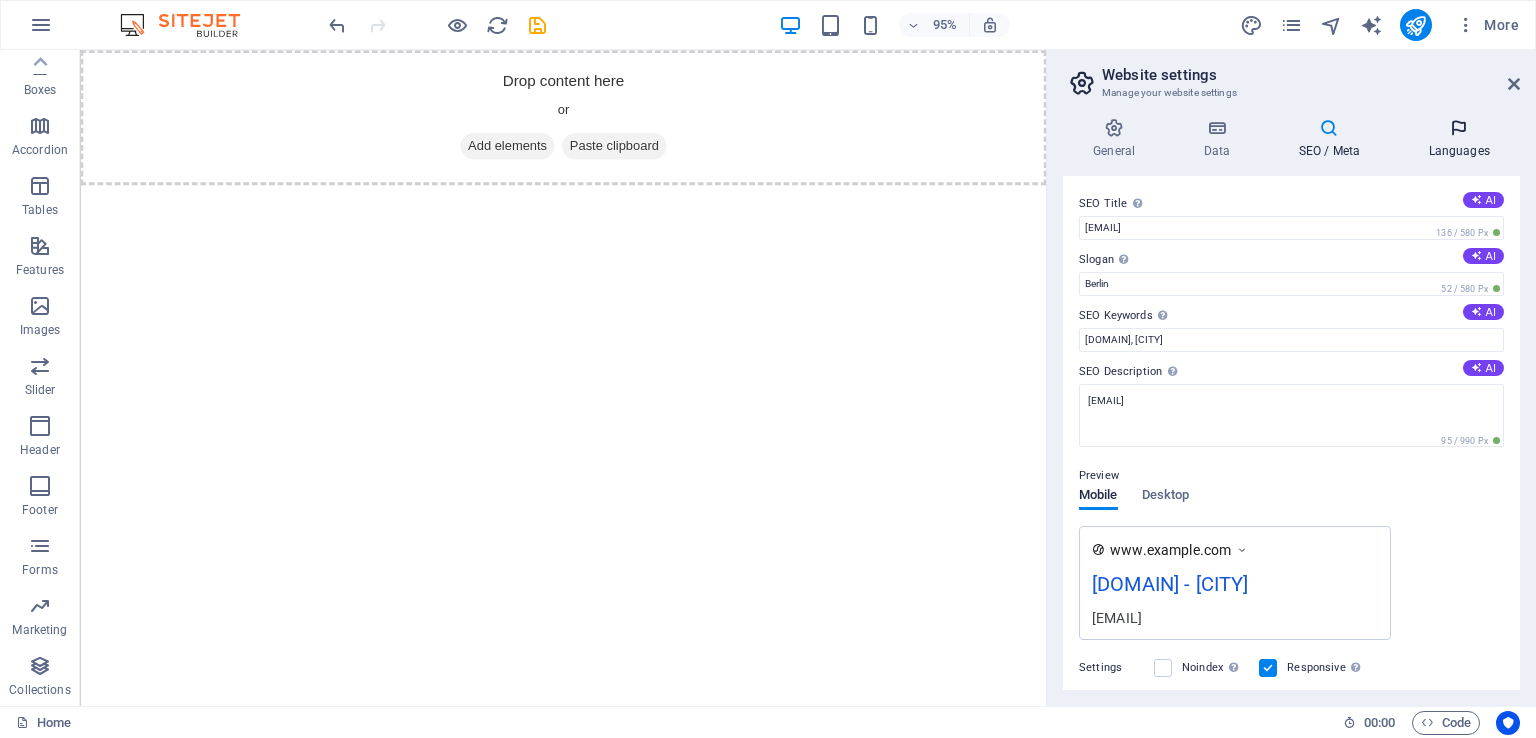 click on "Languages" at bounding box center (1459, 139) 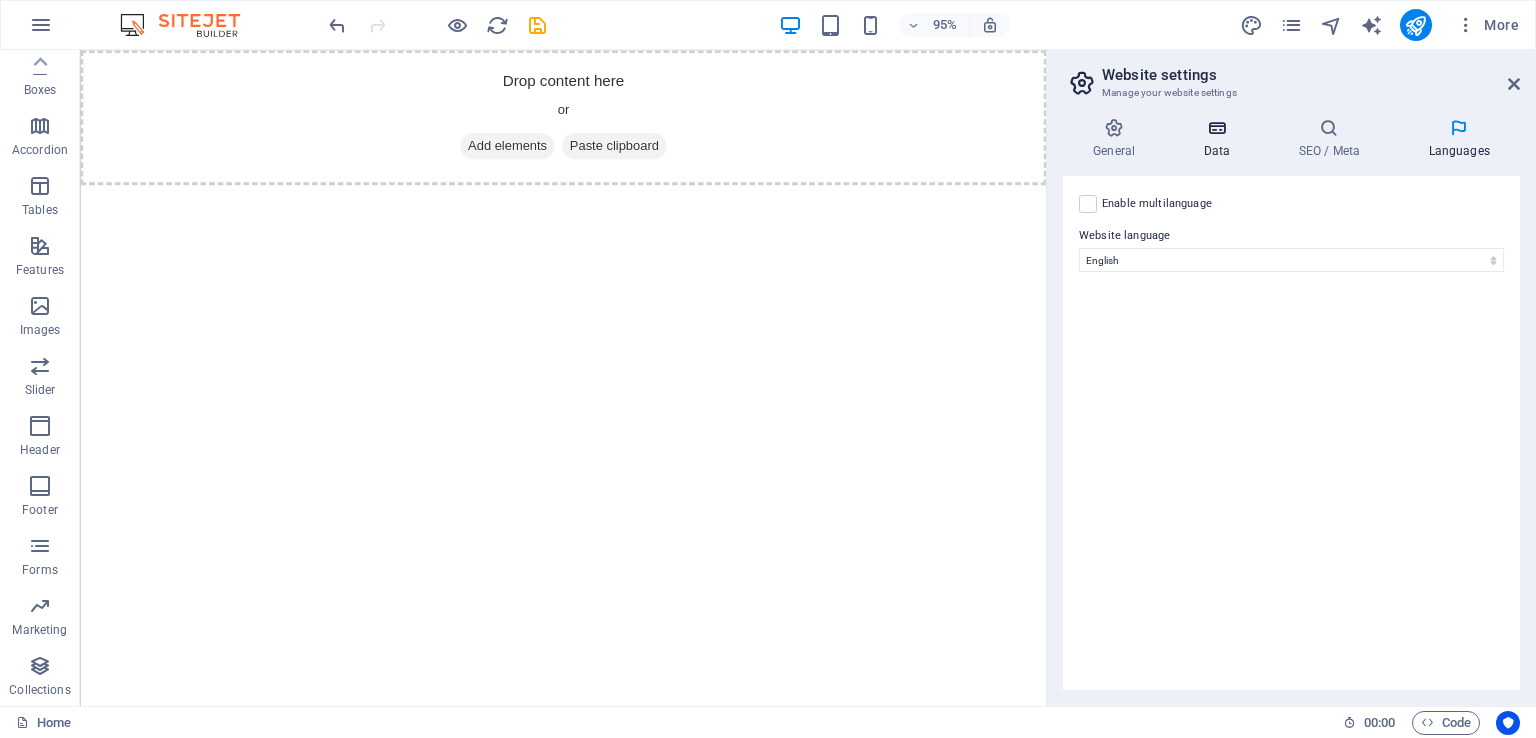 click at bounding box center [1216, 128] 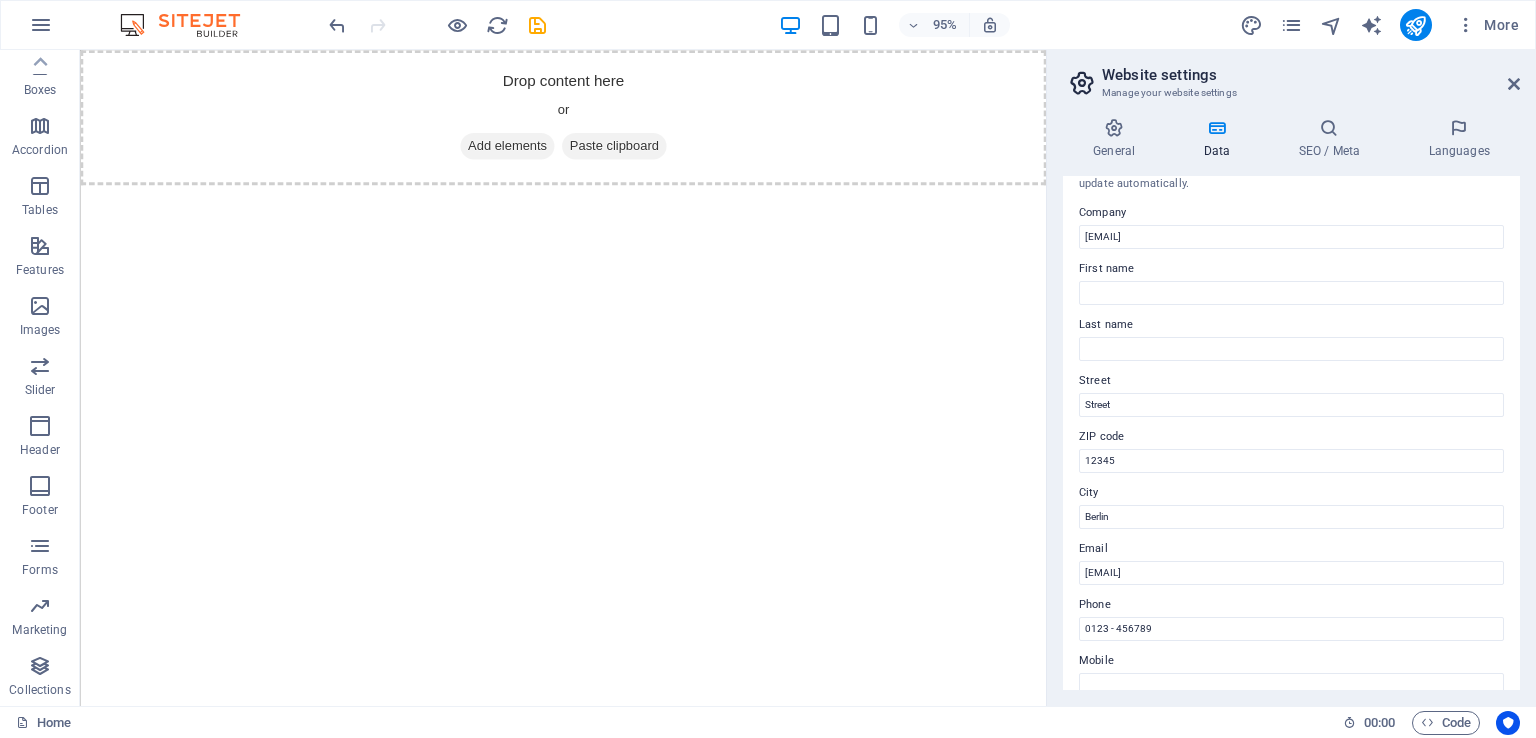scroll, scrollTop: 0, scrollLeft: 0, axis: both 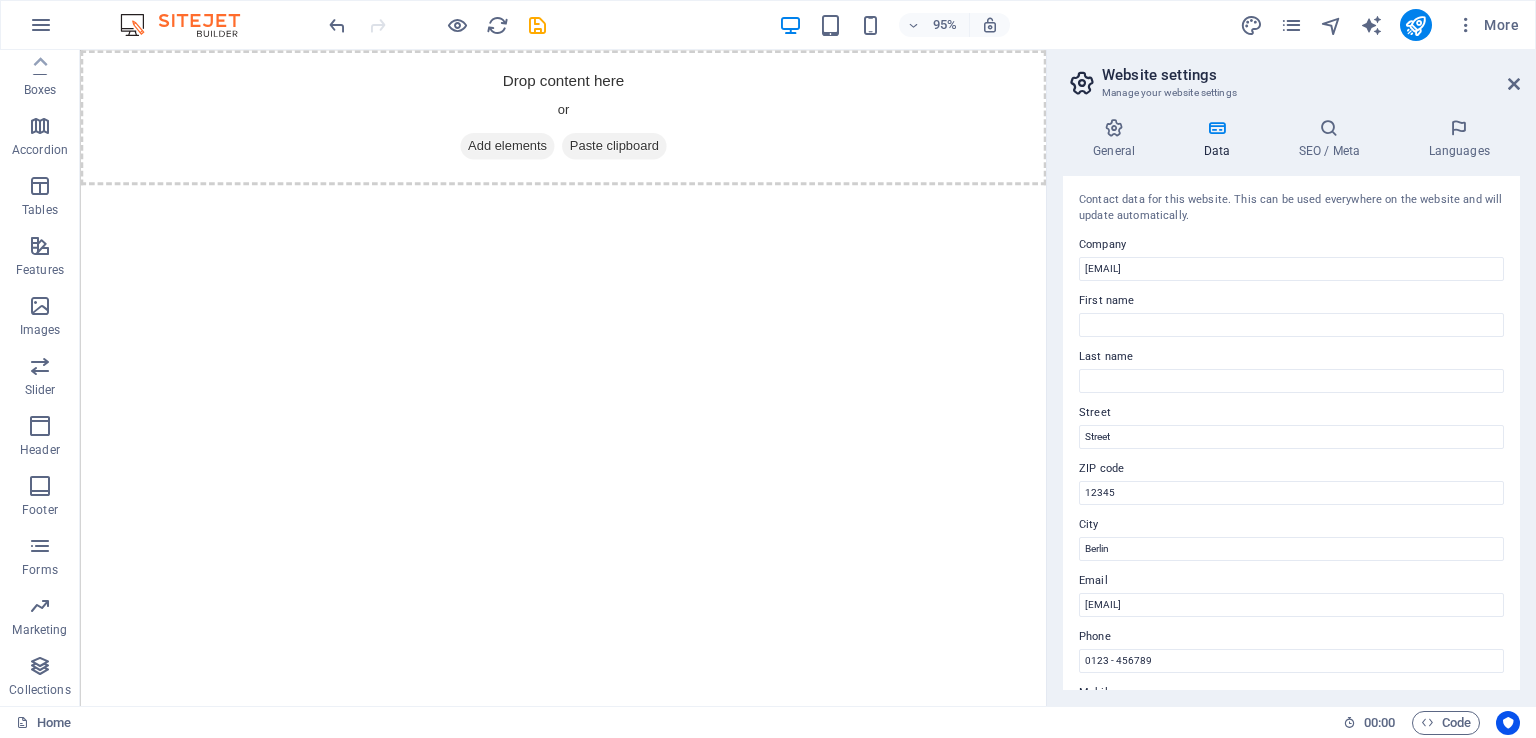 click on "Skip to main content
Drop content here or  Add elements  Paste clipboard" at bounding box center [588, 121] 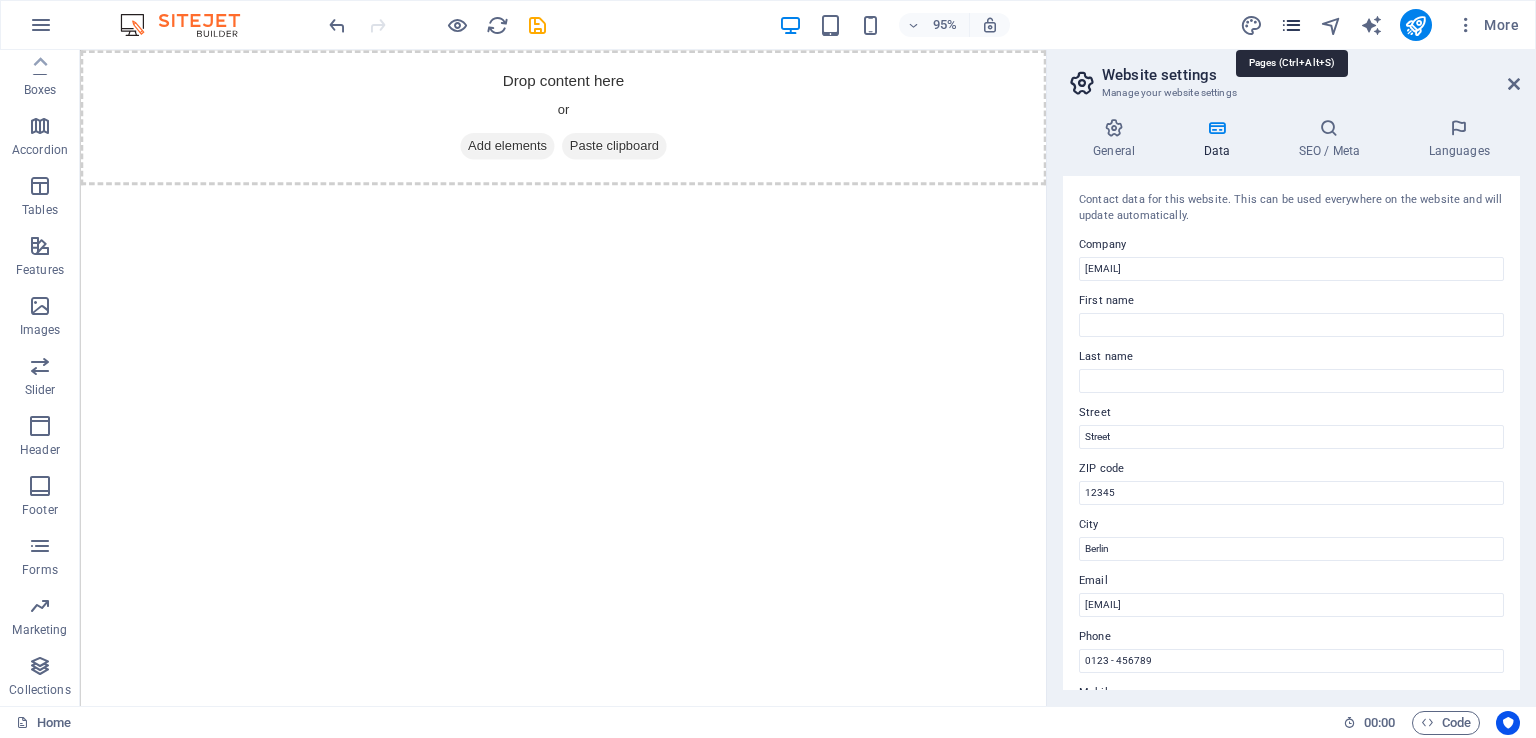 click at bounding box center [1291, 25] 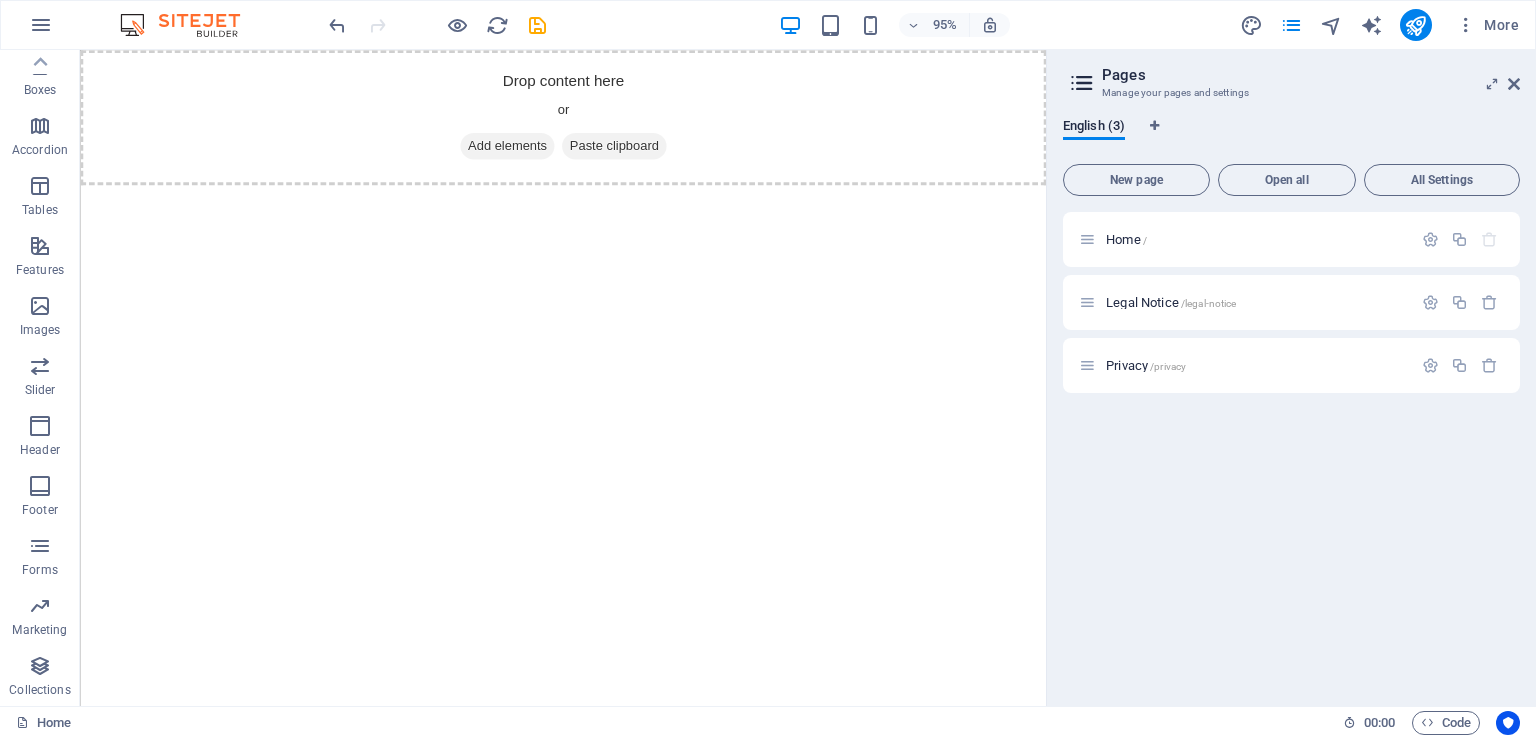click on "Pages" at bounding box center [1311, 75] 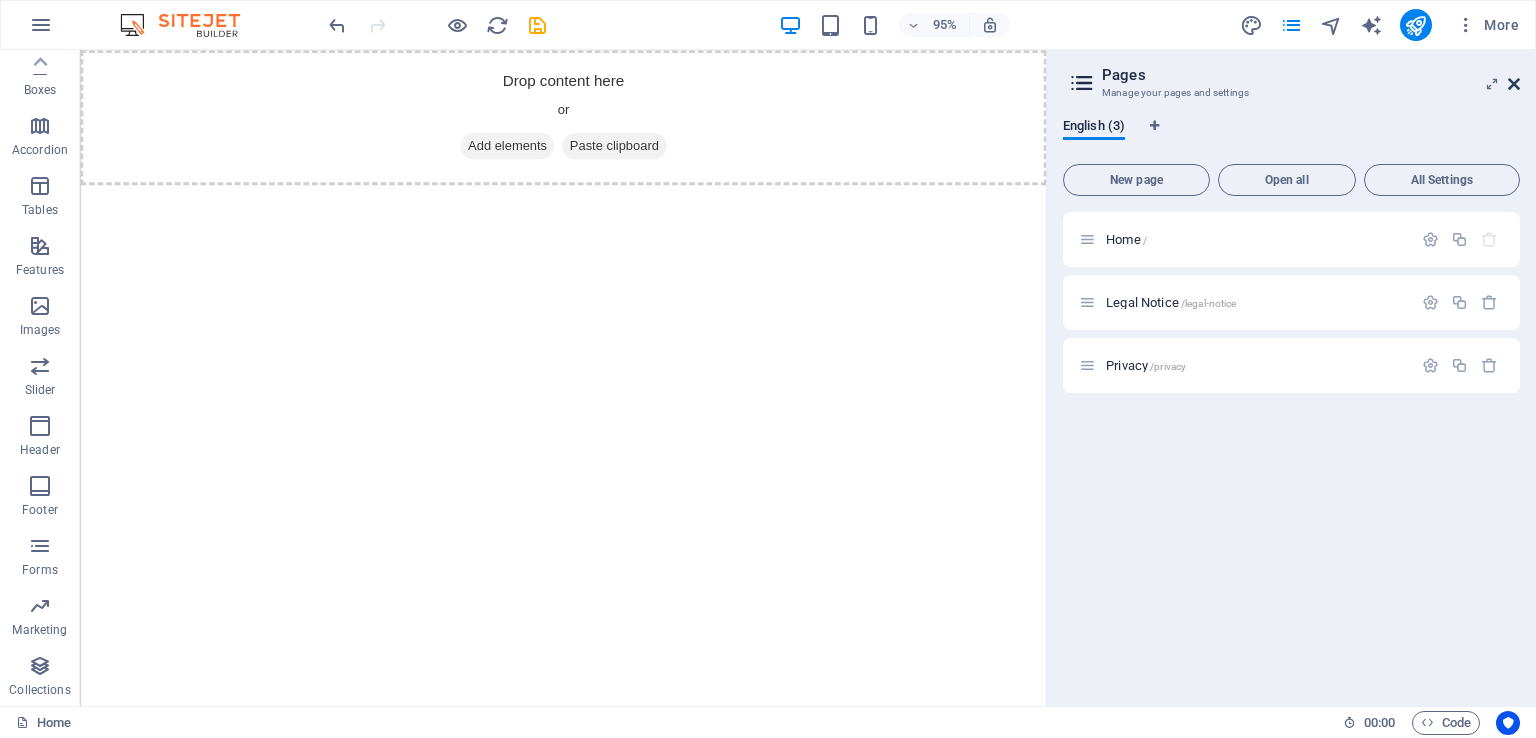 click at bounding box center (1514, 84) 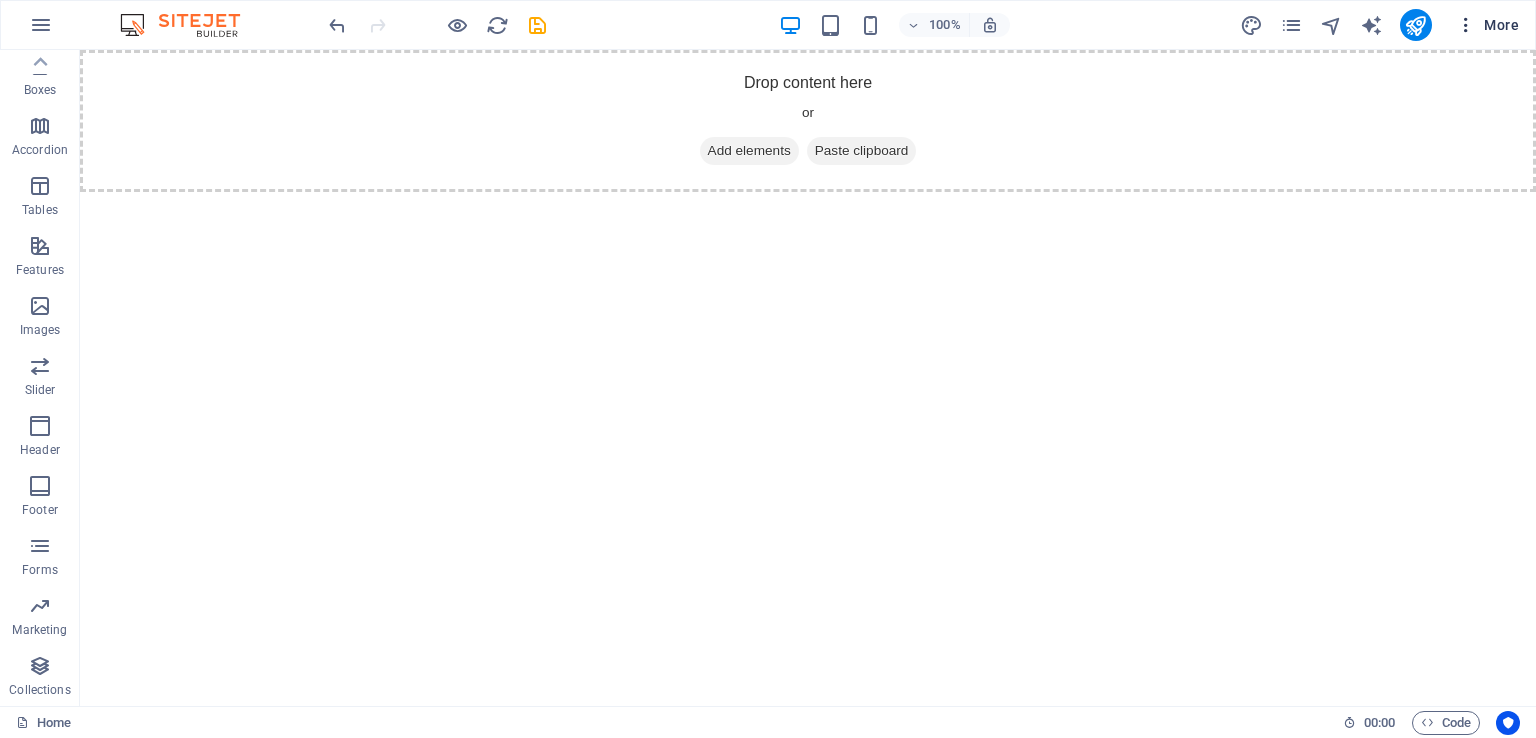 click at bounding box center (1466, 25) 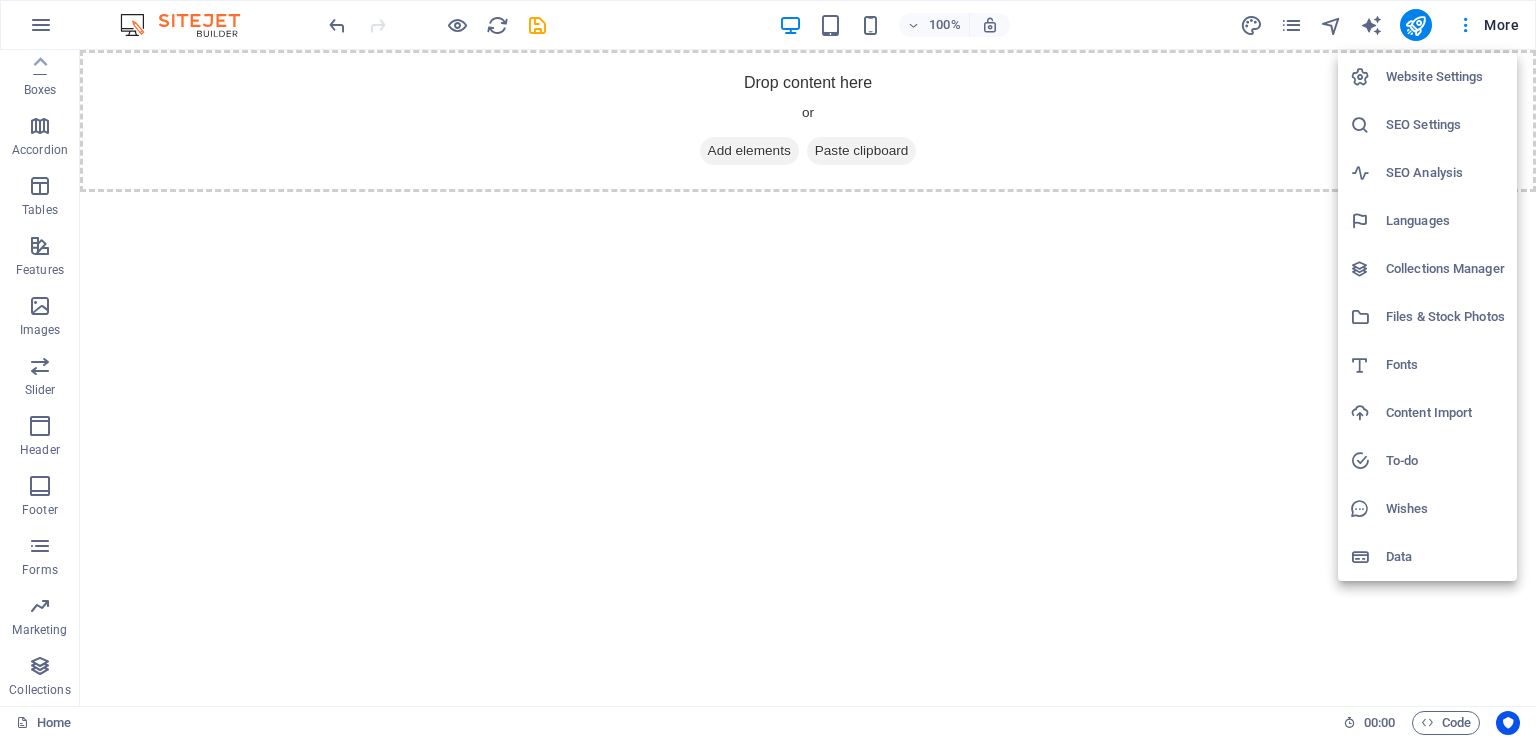 click at bounding box center [768, 369] 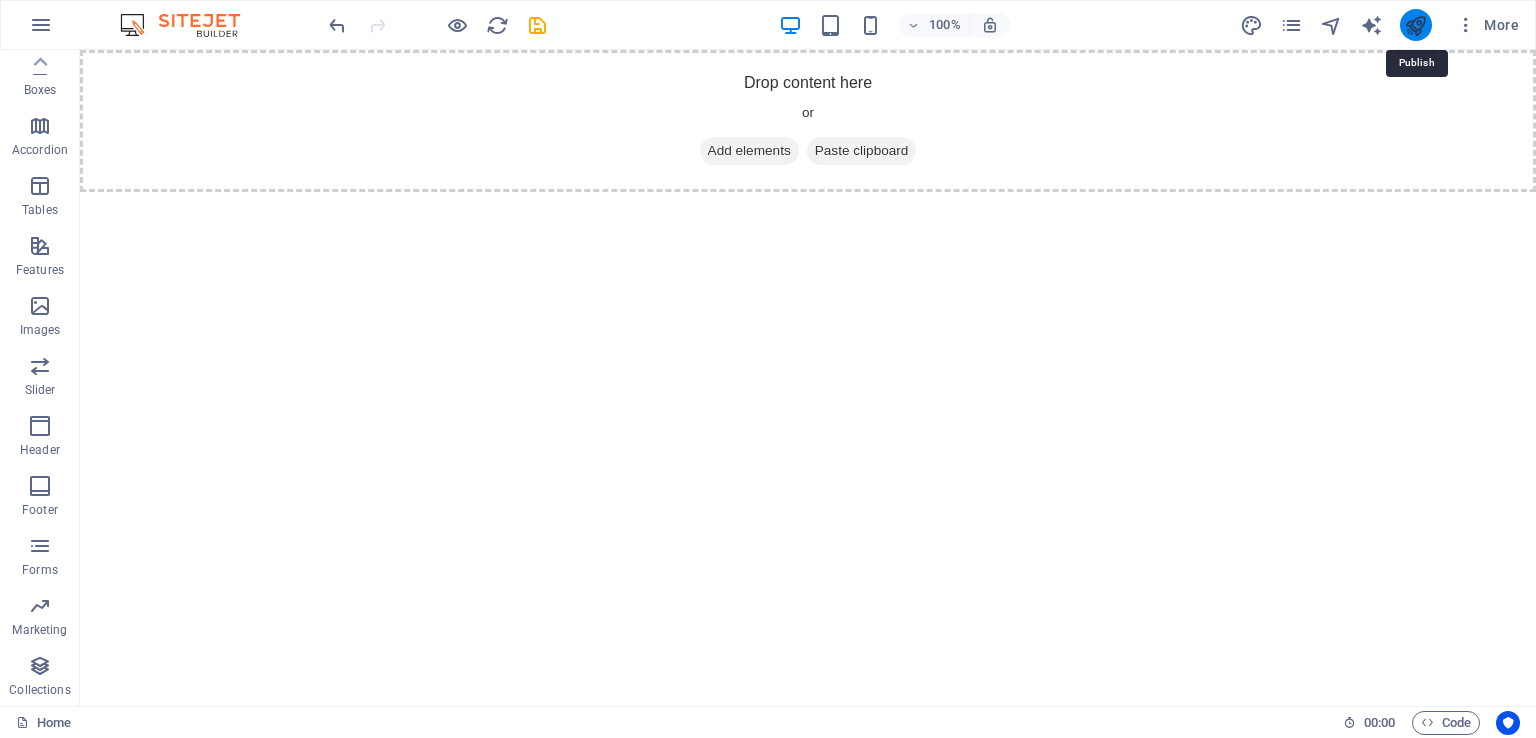 click at bounding box center (1415, 25) 